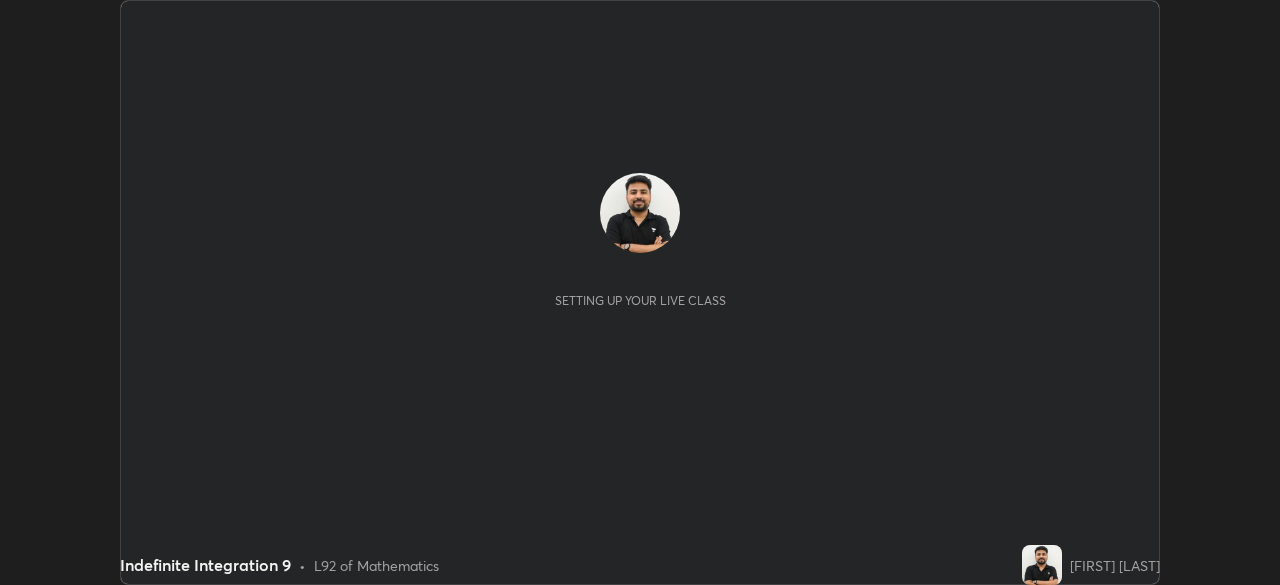 scroll, scrollTop: 0, scrollLeft: 0, axis: both 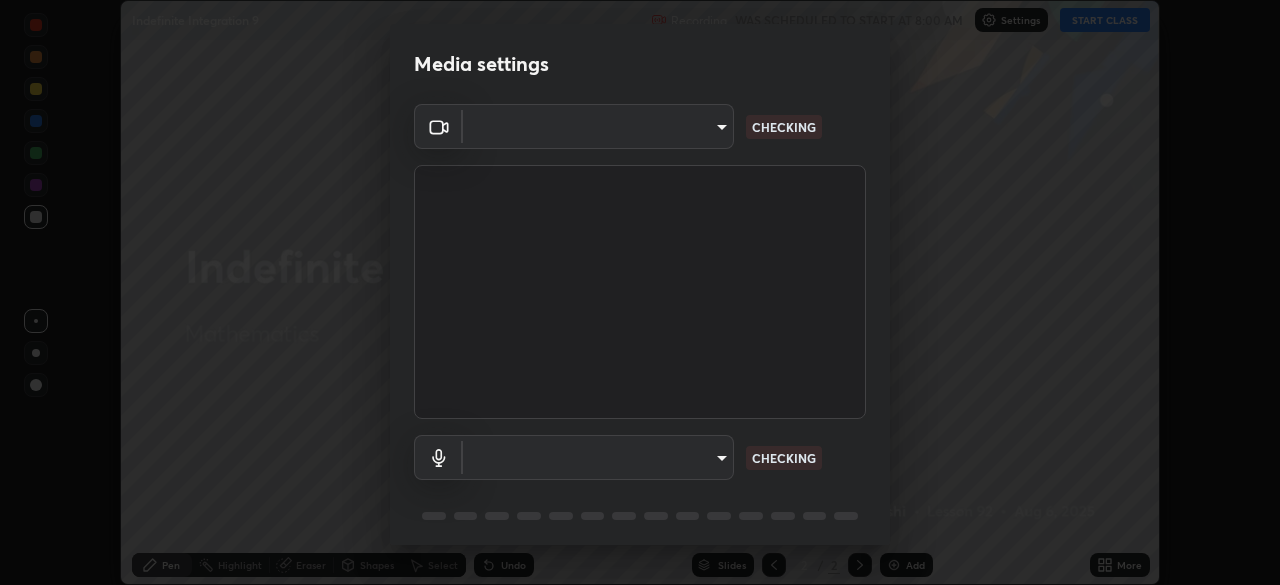 type on "06c5cd4968a6d49727577812bc232b22e688cf7eece95ef343837a2f38e15e01" 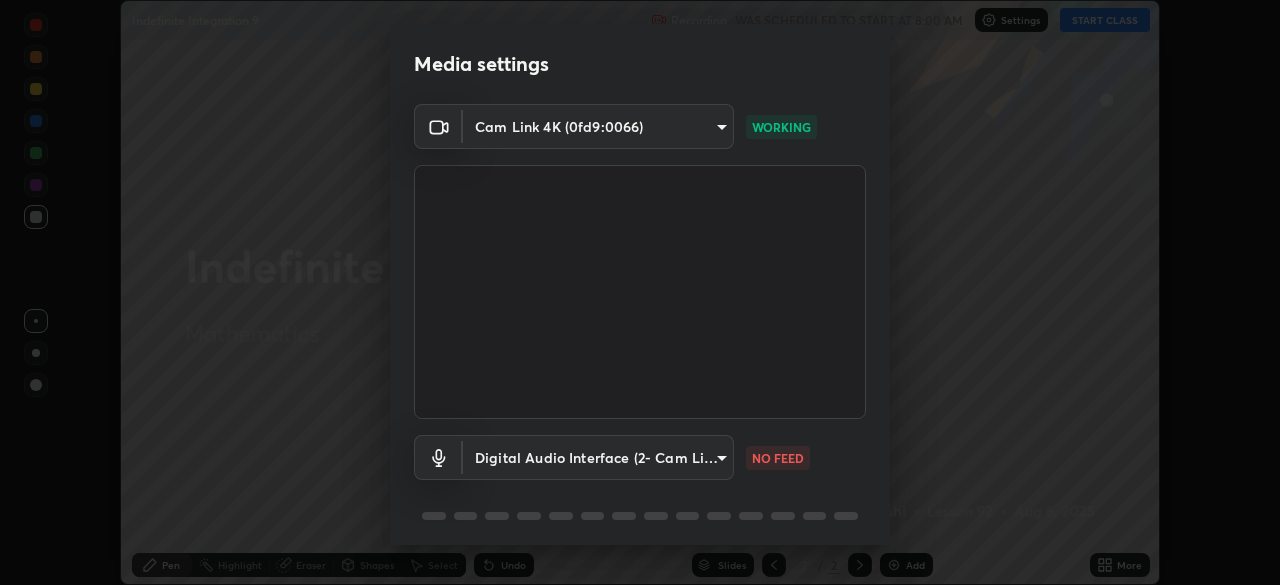scroll, scrollTop: 56, scrollLeft: 0, axis: vertical 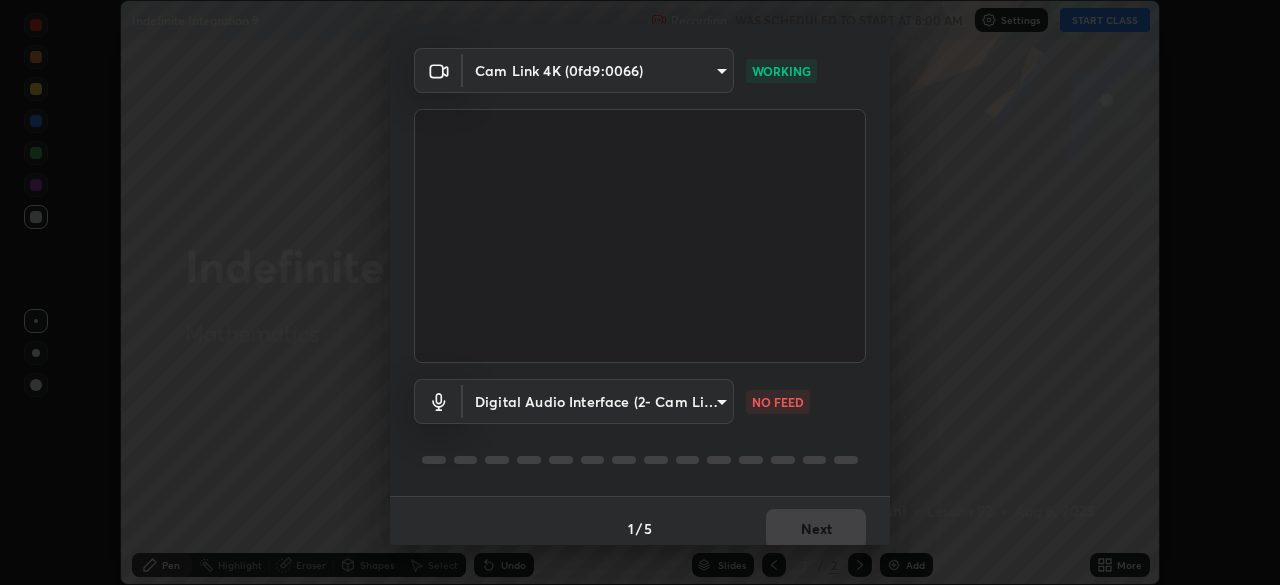 click on "Erase all Indefinite Integration 9 Recording WAS SCHEDULED TO START AT  8:00 AM Settings START CLASS Setting up your live class Indefinite Integration 9 • L92 of Mathematics [FIRST] [LAST] Pen Highlight Eraser Shapes Select Undo Slides 2 / 2 Add More No doubts shared Encourage your learners to ask a doubt for better clarity Report an issue Reason for reporting Buffering Chat not working Audio - Video sync issue Educator video quality low ​ Attach an image Report Media settings Cam Link 4K (0fd9:0066) [HASH] WORKING Digital Audio Interface (2- Cam Link 4K) [HASH] NO FEED 1 / 5 Next" at bounding box center [640, 292] 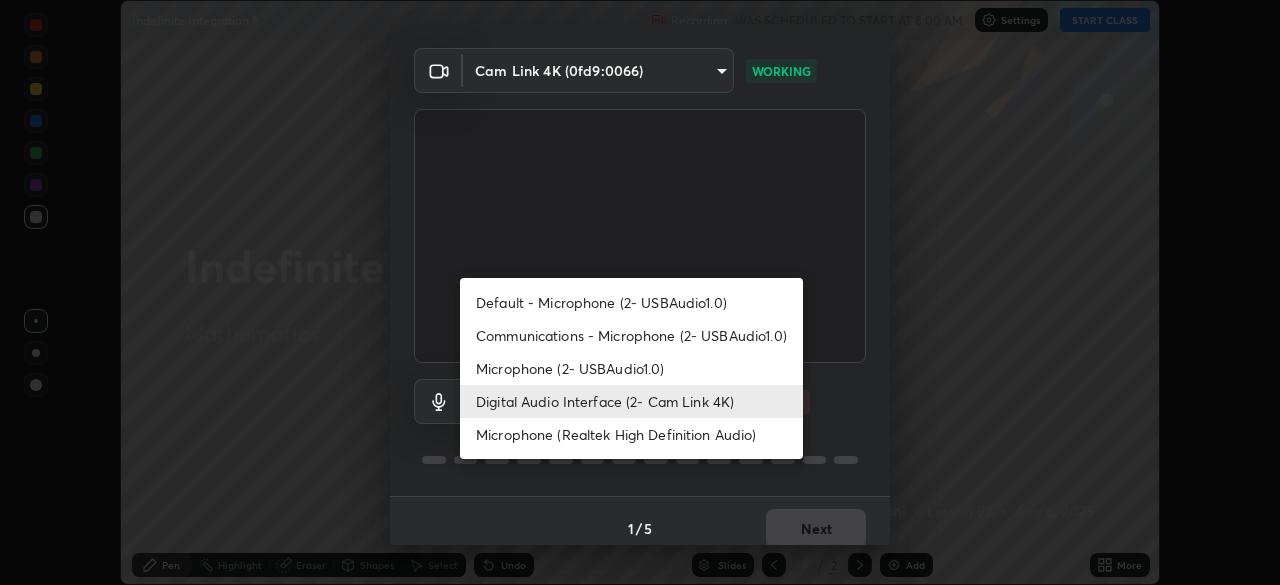 click on "Microphone (2- USBAudio1.0)" at bounding box center (631, 368) 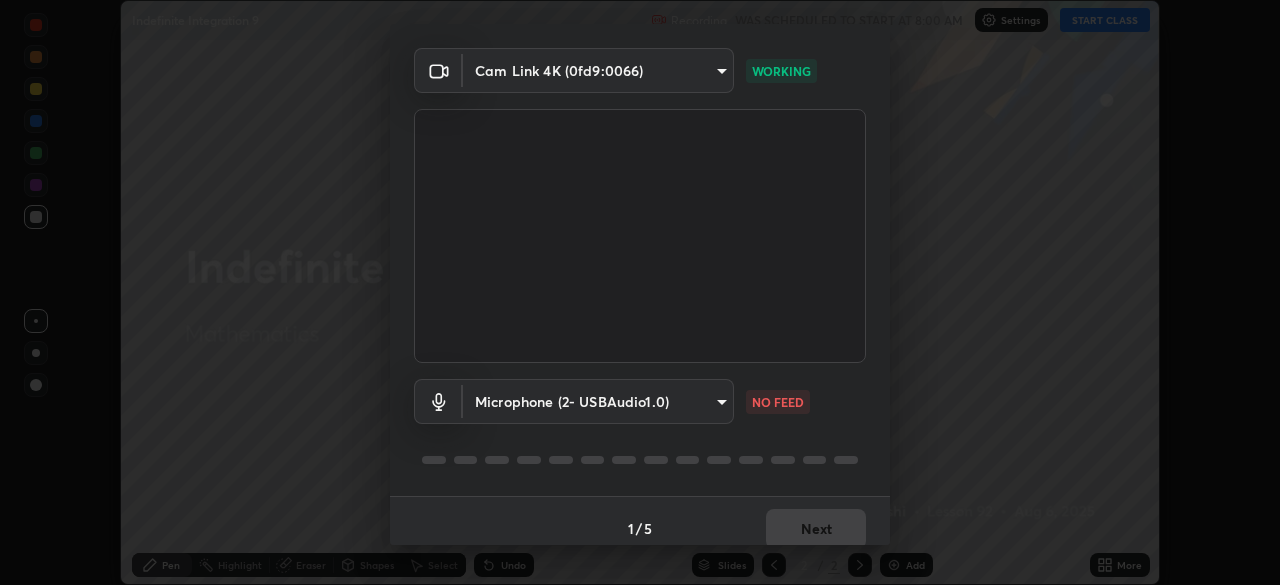 click on "Microphone (2- USBAudio1.0) [HASH] NO FEED" at bounding box center [640, 429] 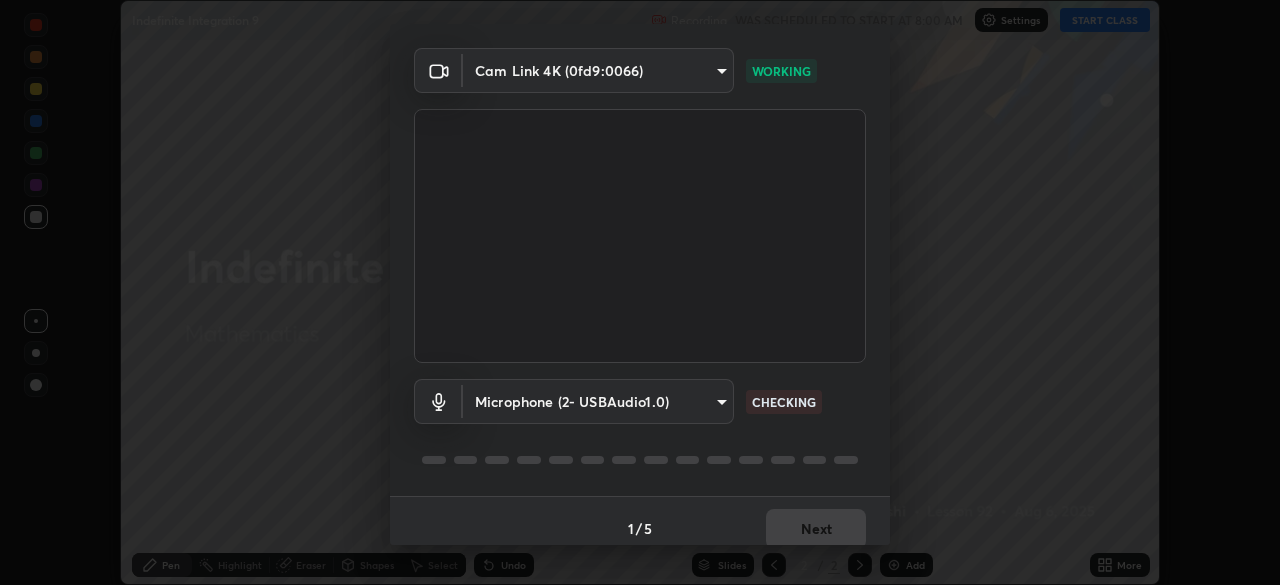 click on "Microphone (2- USBAudio1.0) [HASH] CHECKING" at bounding box center (640, 429) 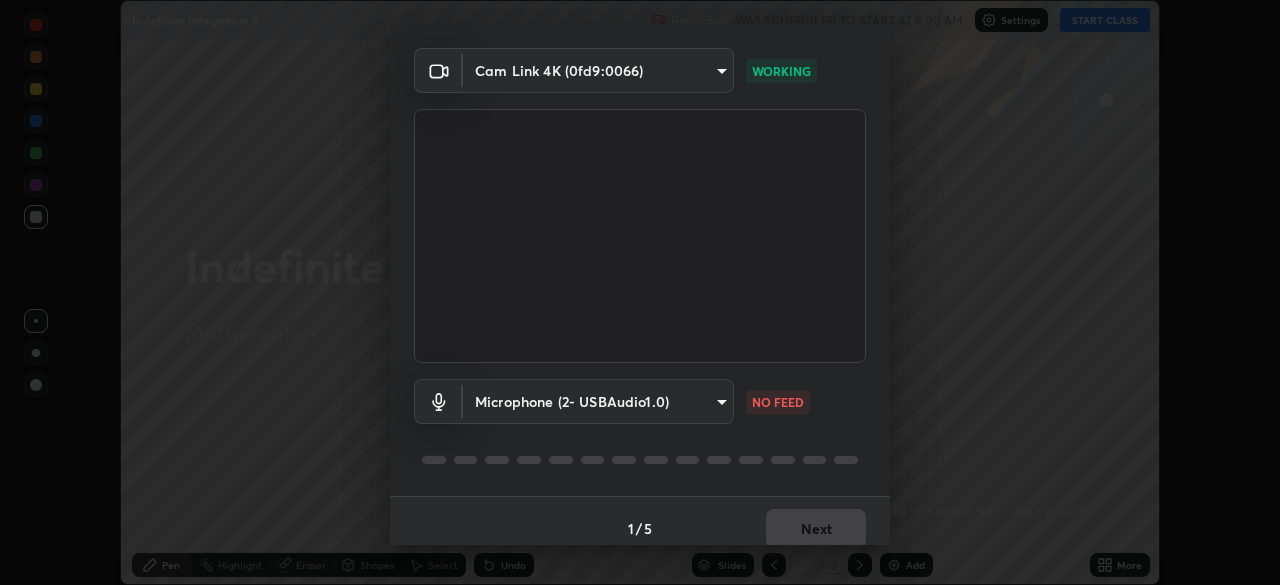 click on "Erase all Indefinite Integration 9 Recording WAS SCHEDULED TO START AT  8:00 AM Settings START CLASS Setting up your live class Indefinite Integration 9 • L92 of Mathematics [FIRST] [LAST] Pen Highlight Eraser Shapes Select Undo Slides 2 / 2 Add More No doubts shared Encourage your learners to ask a doubt for better clarity Report an issue Reason for reporting Buffering Chat not working Audio - Video sync issue Educator video quality low ​ Attach an image Report Media settings Cam Link 4K (0fd9:0066) [HASH] WORKING Microphone (2- USBAudio1.0) [HASH] NO FEED 1 / 5 Next" at bounding box center (640, 292) 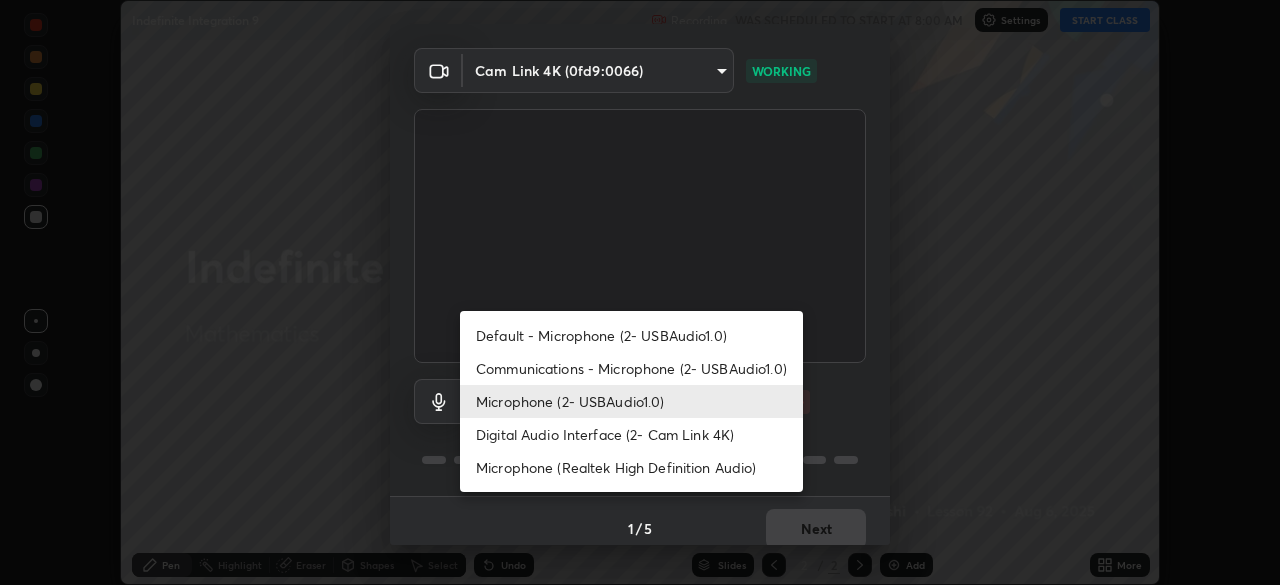 click on "Communications - Microphone (2- USBAudio1.0)" at bounding box center [631, 368] 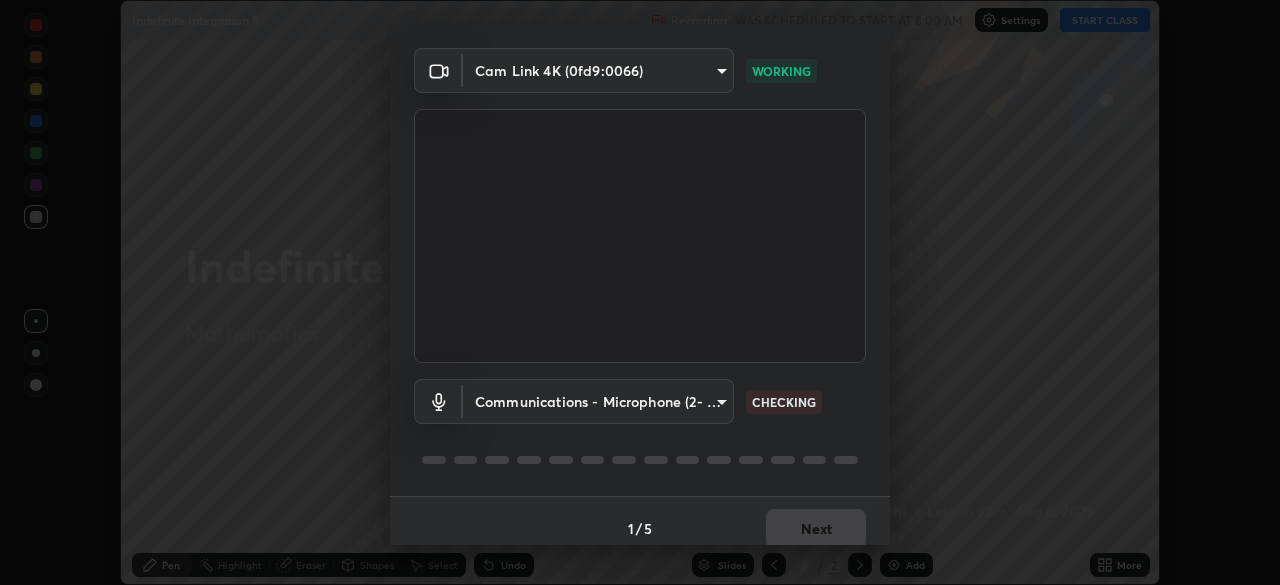 scroll, scrollTop: 71, scrollLeft: 0, axis: vertical 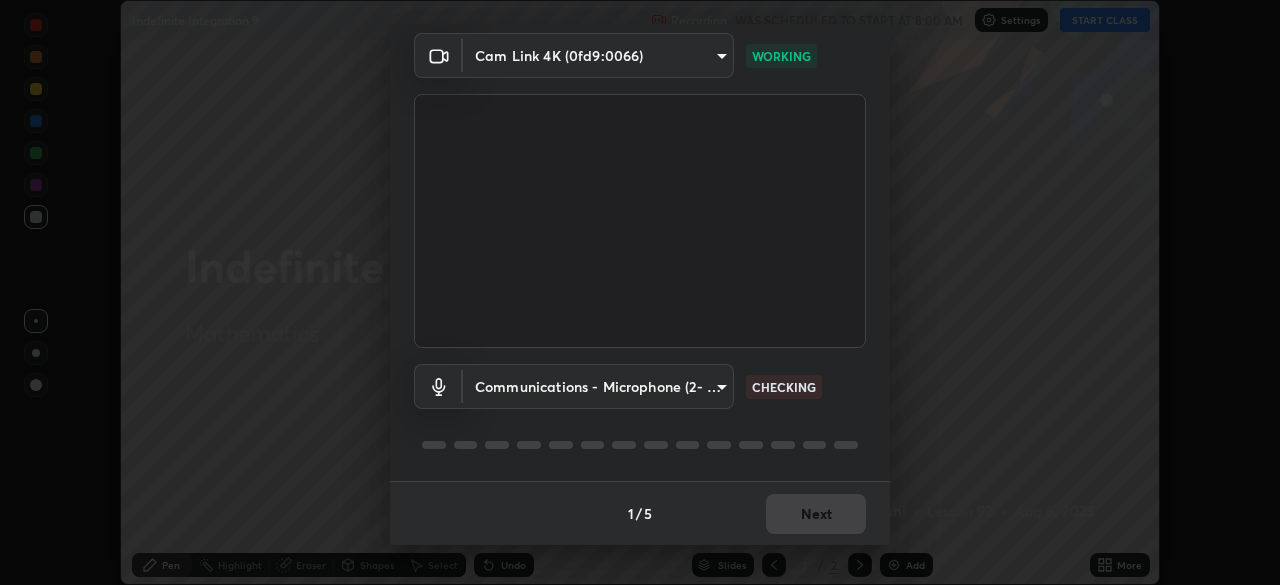 click on "Communications - Microphone (2- USBAudio1.0) communications CHECKING" at bounding box center [640, 414] 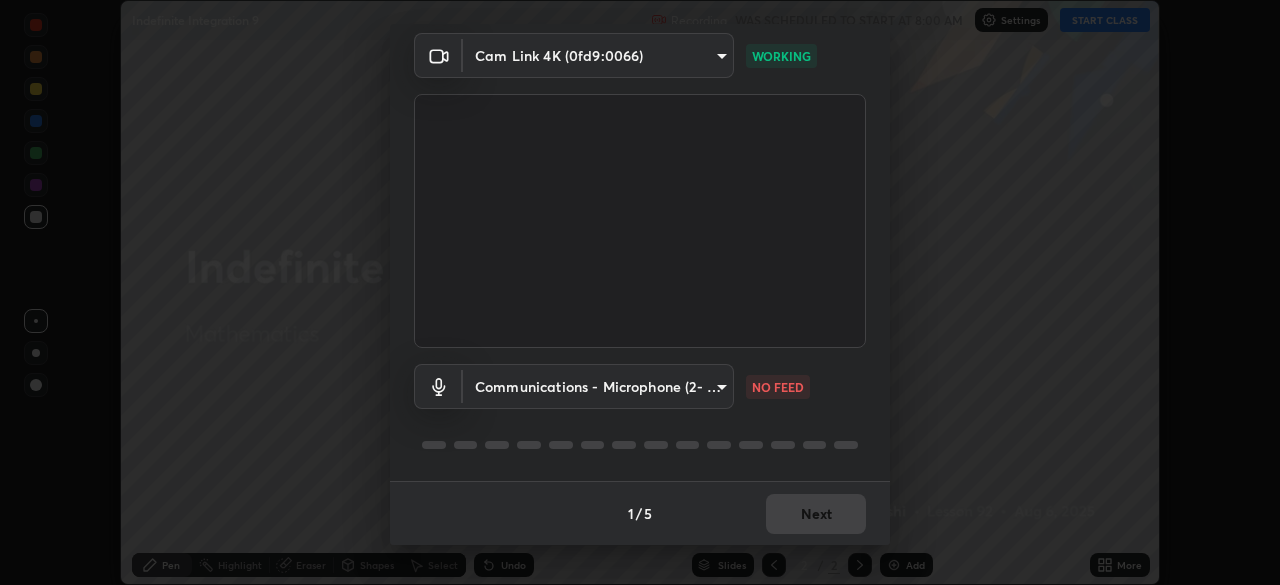 click on "Communications - Microphone (2- USBAudio1.0) communications NO FEED" at bounding box center (640, 414) 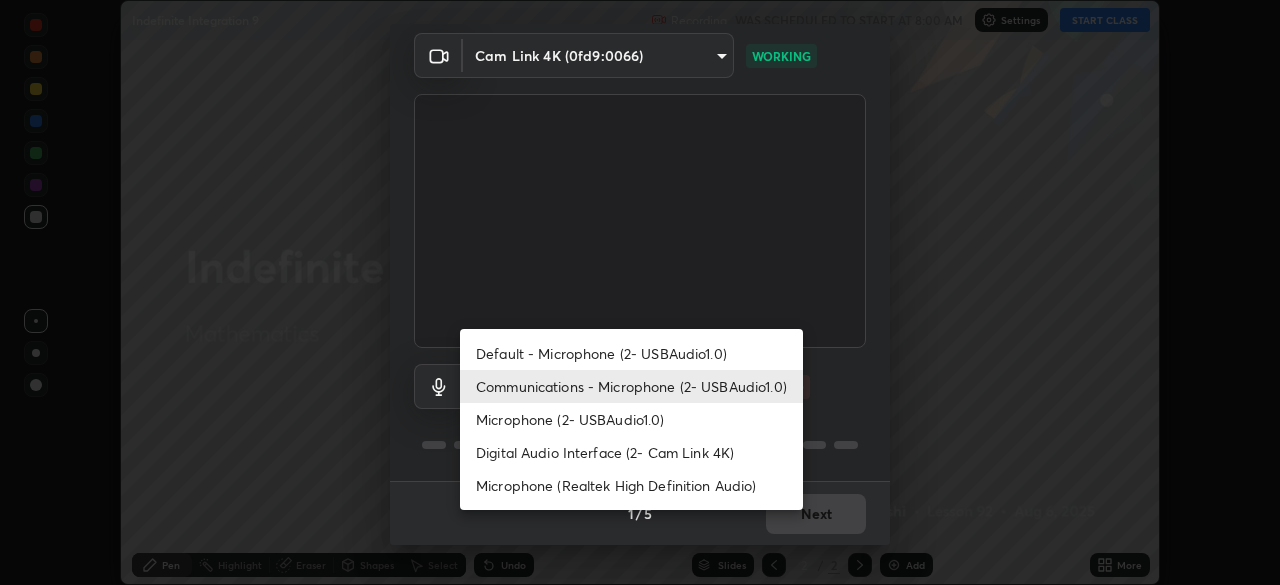 click on "Digital Audio Interface (2- Cam Link 4K)" at bounding box center [631, 452] 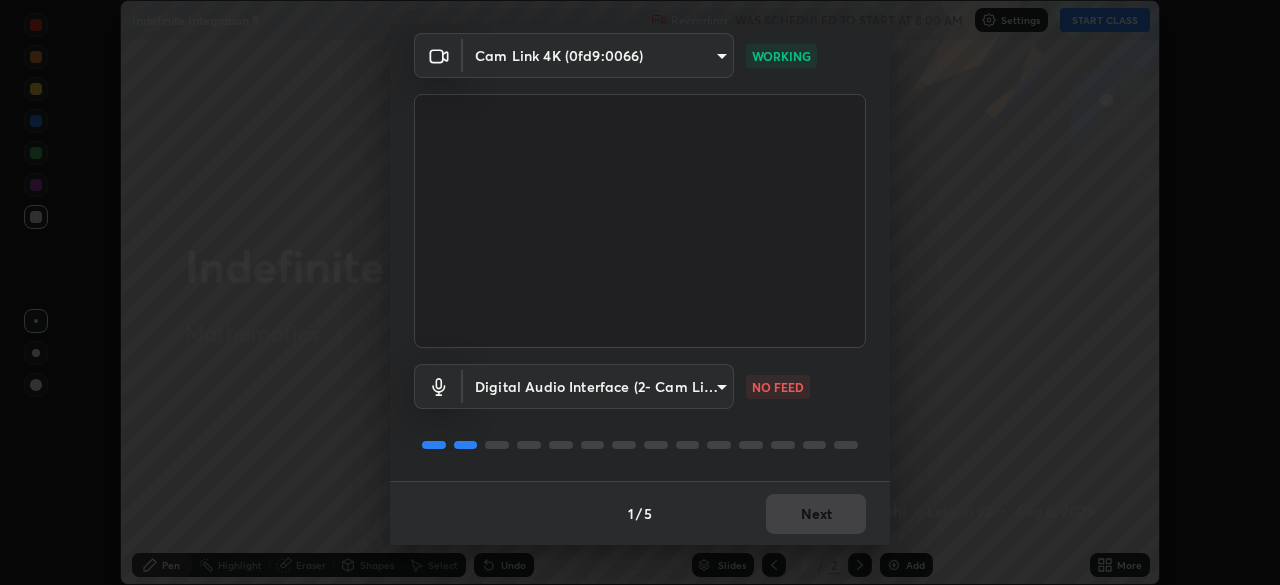 click on "Digital Audio Interface (2- Cam Link 4K) [HASH] NO FEED" at bounding box center (640, 414) 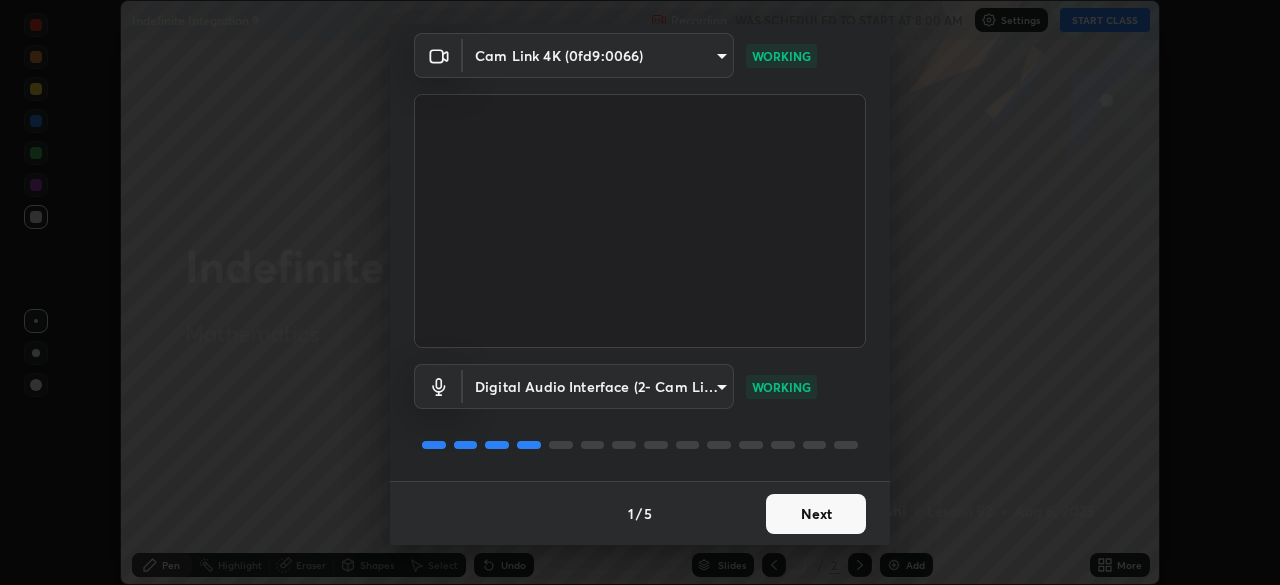 click on "Next" at bounding box center [816, 514] 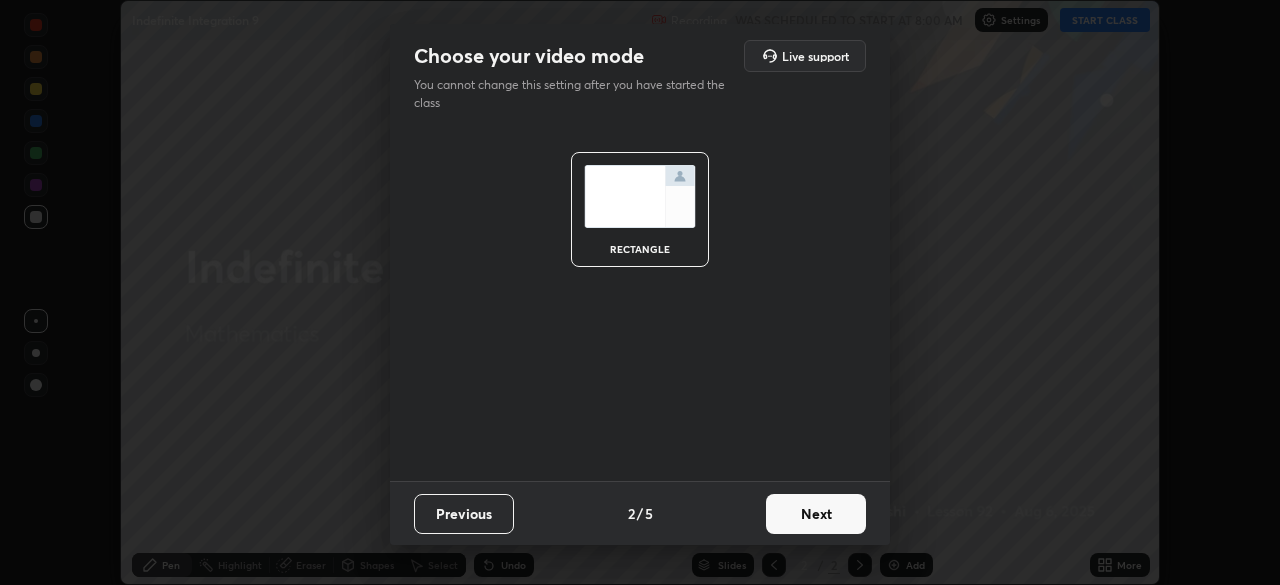 scroll, scrollTop: 0, scrollLeft: 0, axis: both 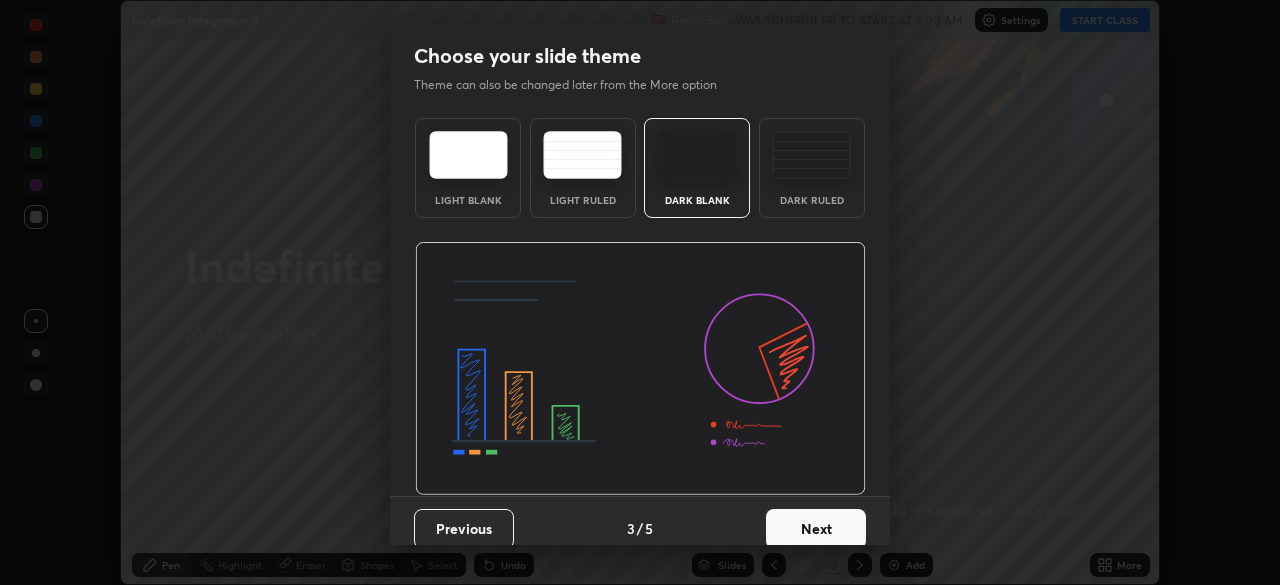 click on "Next" at bounding box center [816, 529] 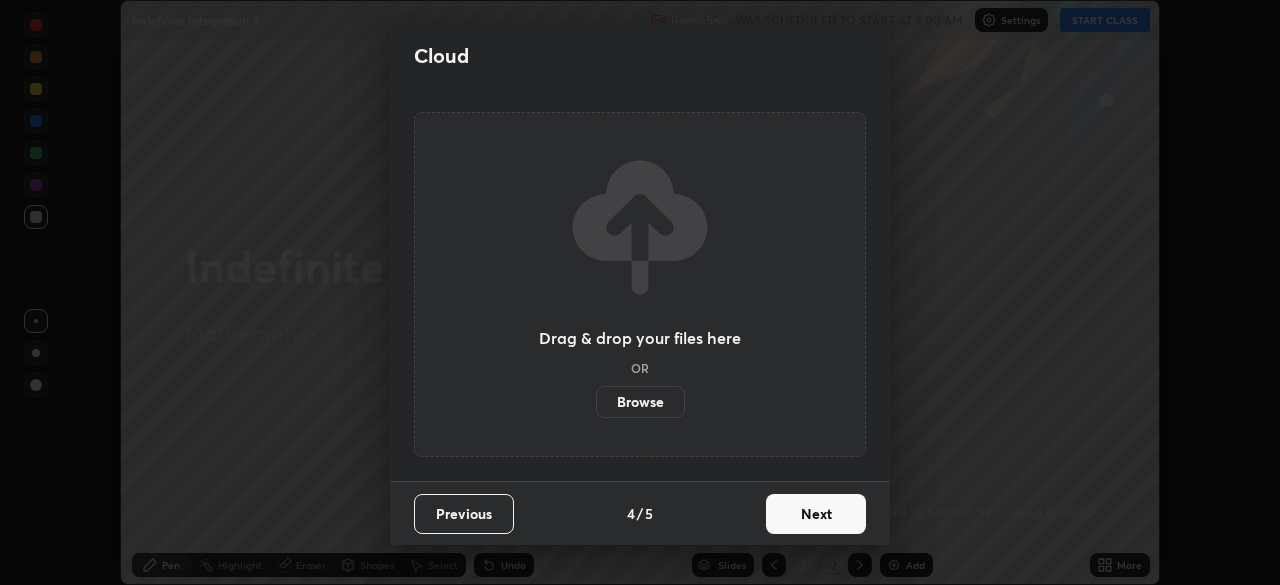 click on "Next" at bounding box center [816, 514] 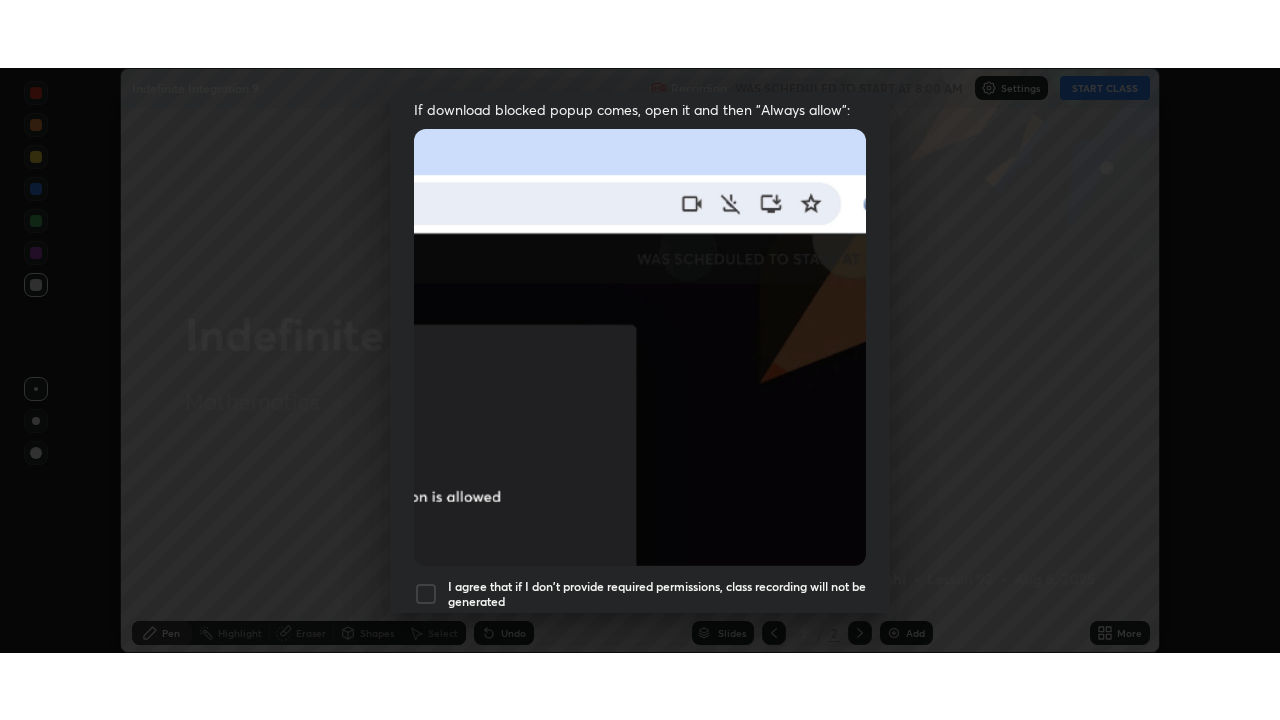 scroll, scrollTop: 479, scrollLeft: 0, axis: vertical 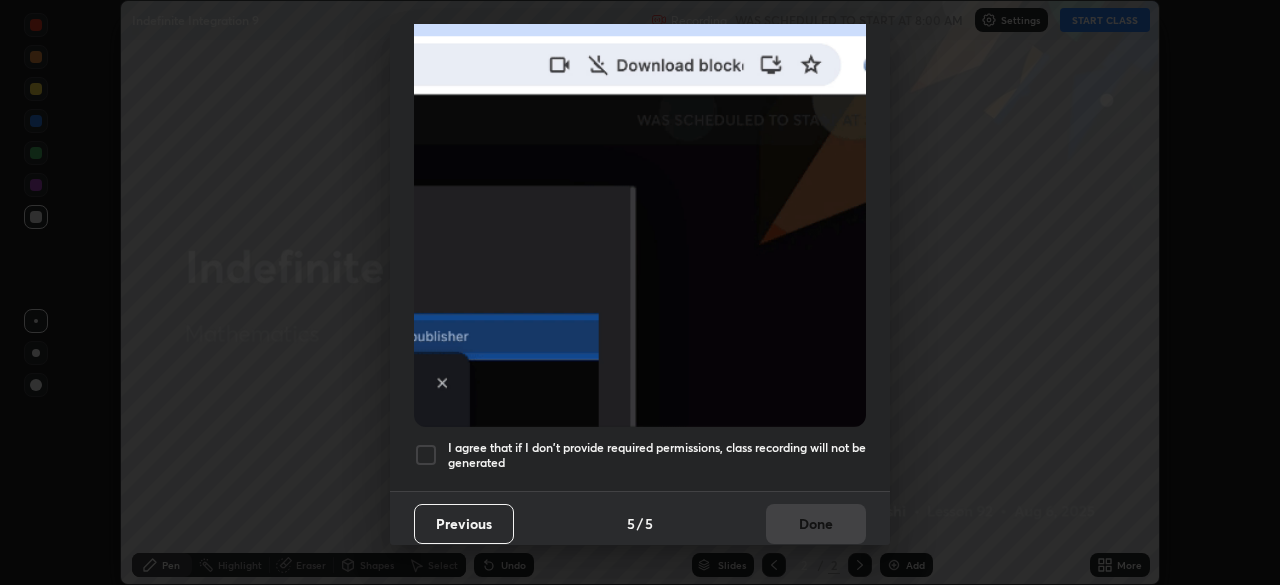 click at bounding box center [426, 455] 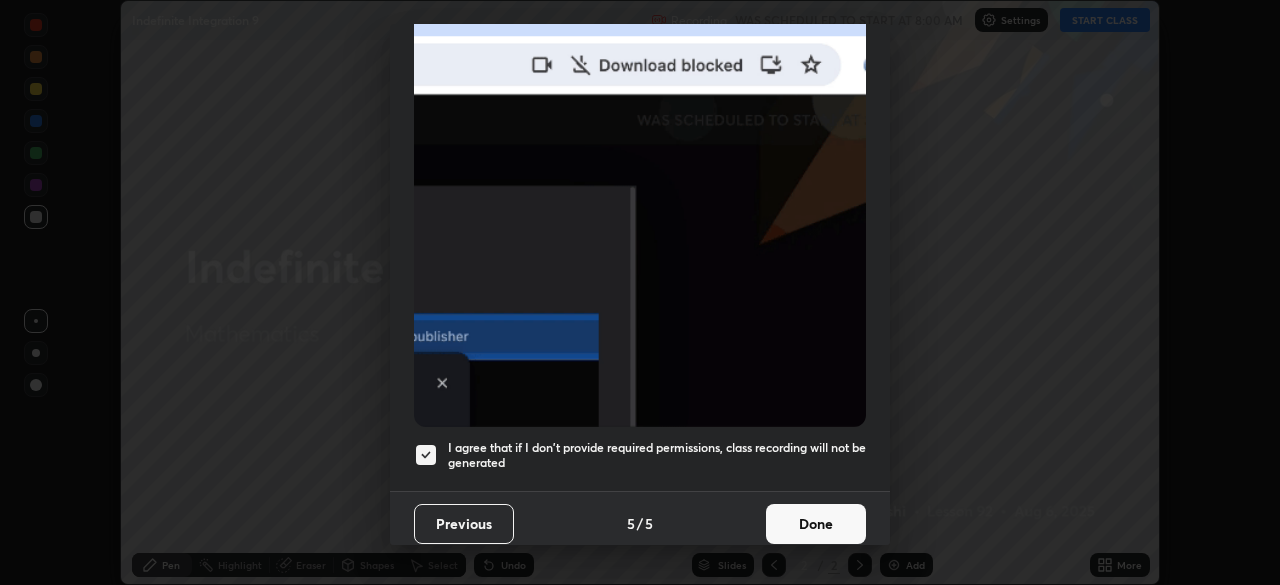 click on "Done" at bounding box center [816, 524] 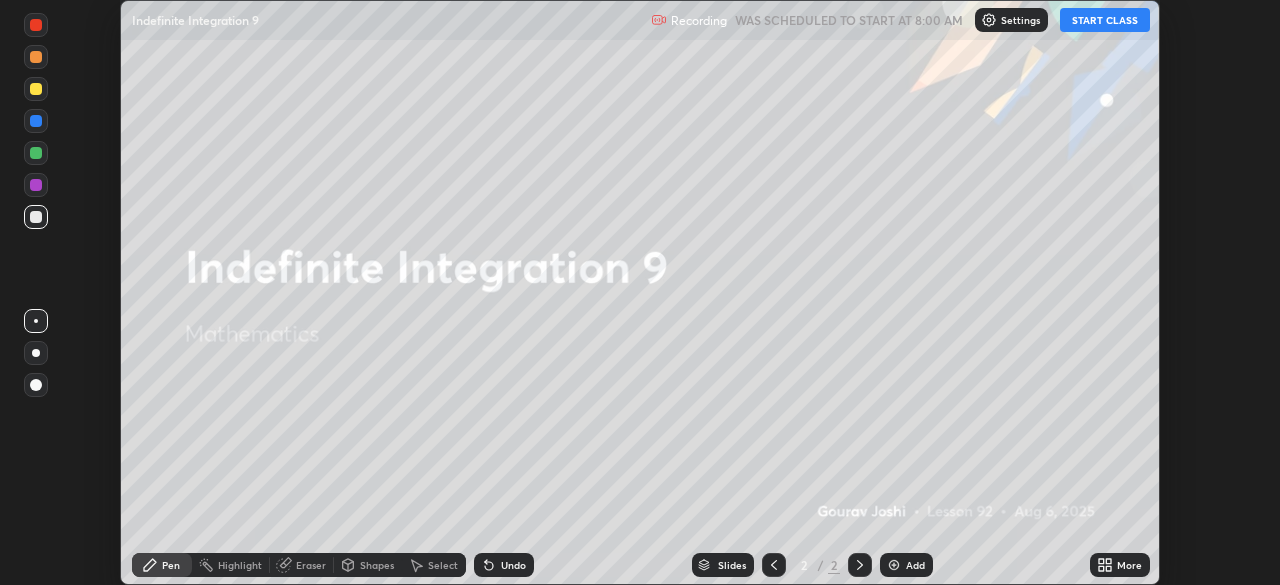 click on "START CLASS" at bounding box center (1105, 20) 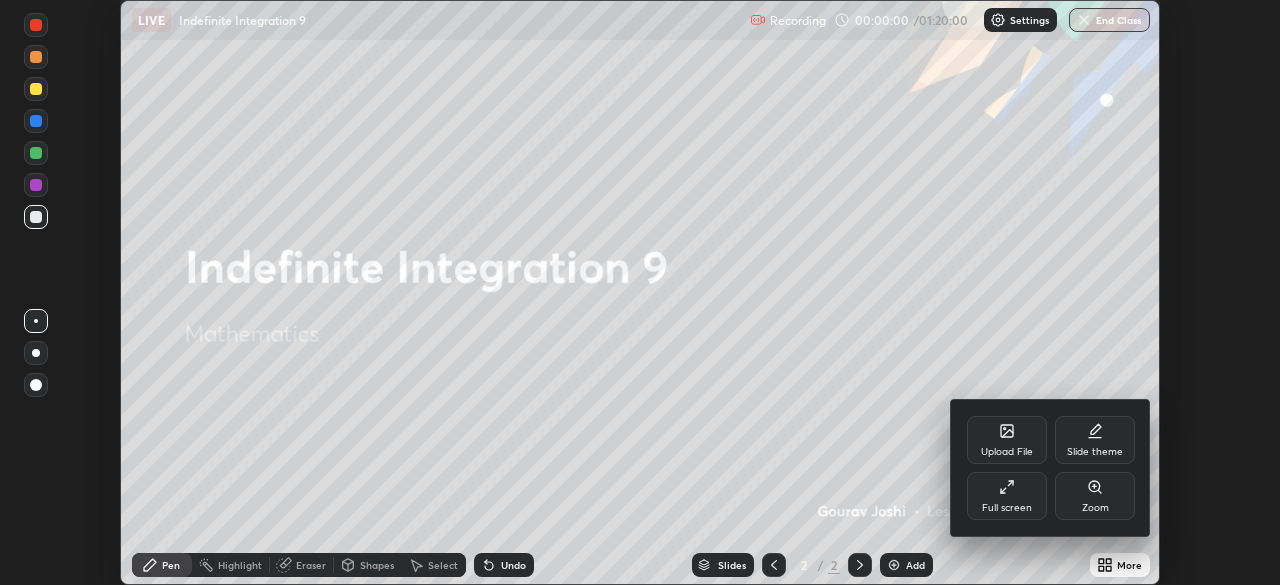 click on "Full screen" at bounding box center (1007, 508) 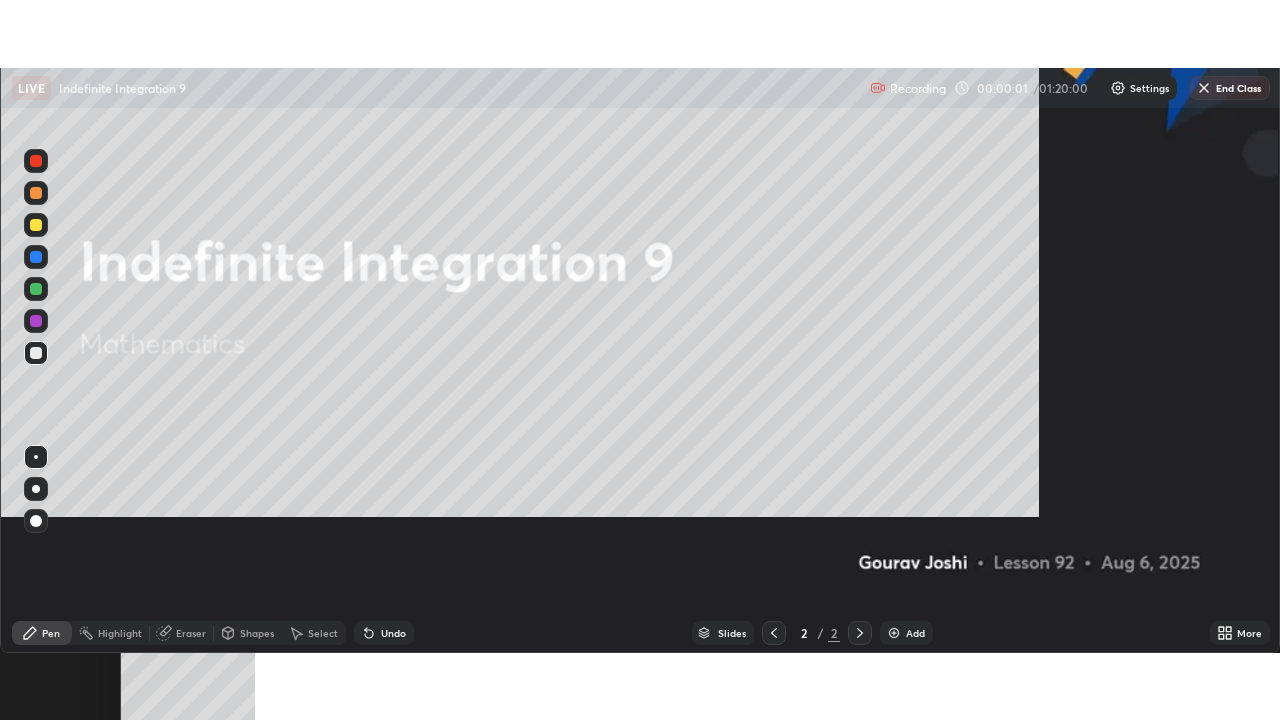 scroll, scrollTop: 99280, scrollLeft: 98720, axis: both 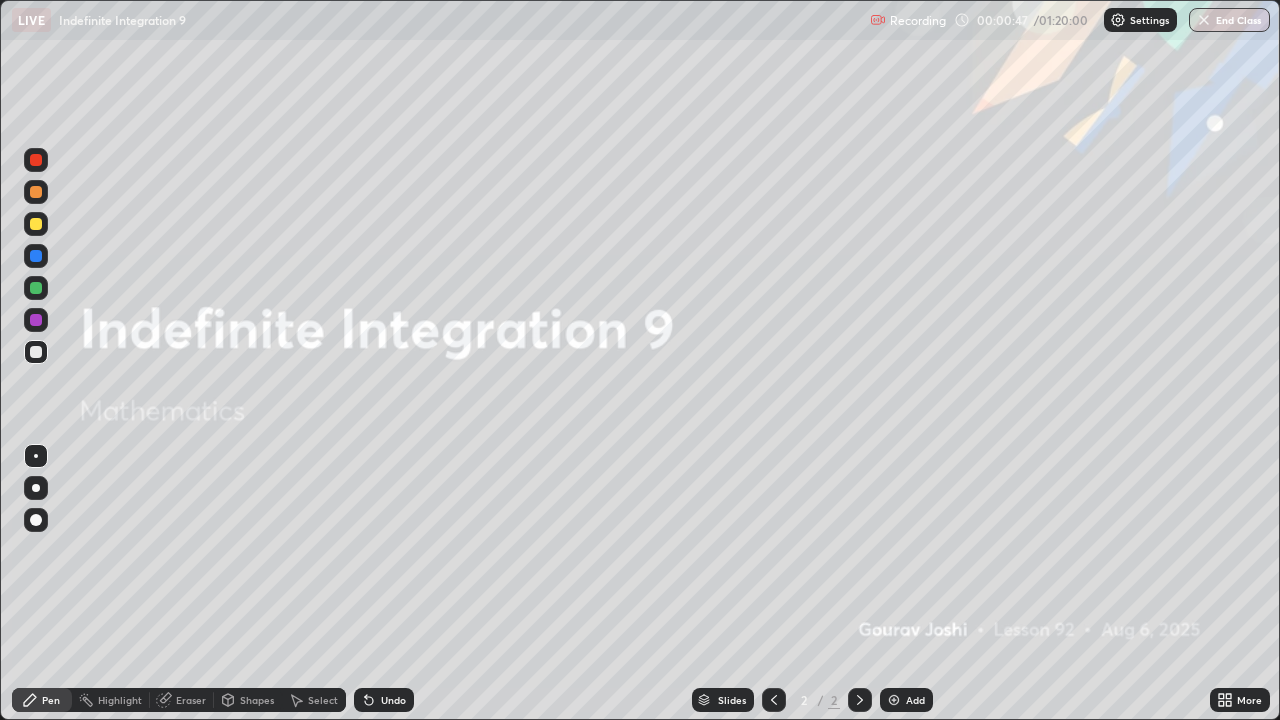click at bounding box center [894, 700] 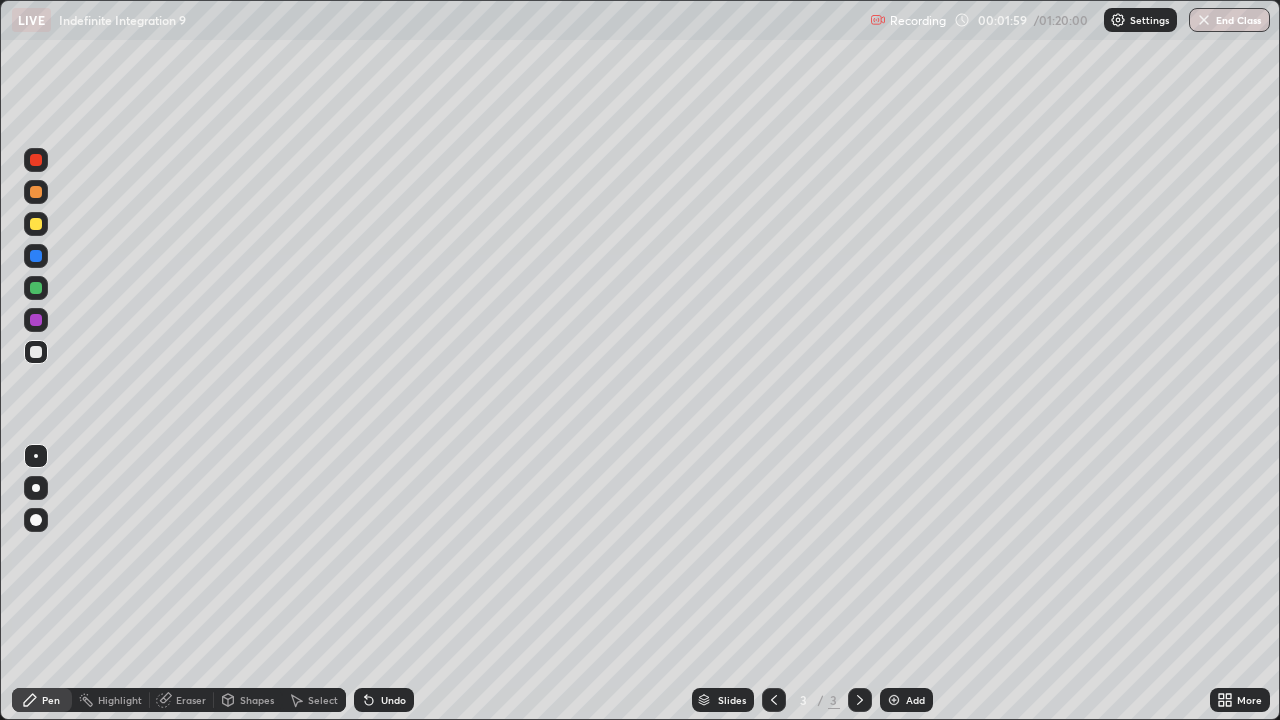 click at bounding box center [36, 320] 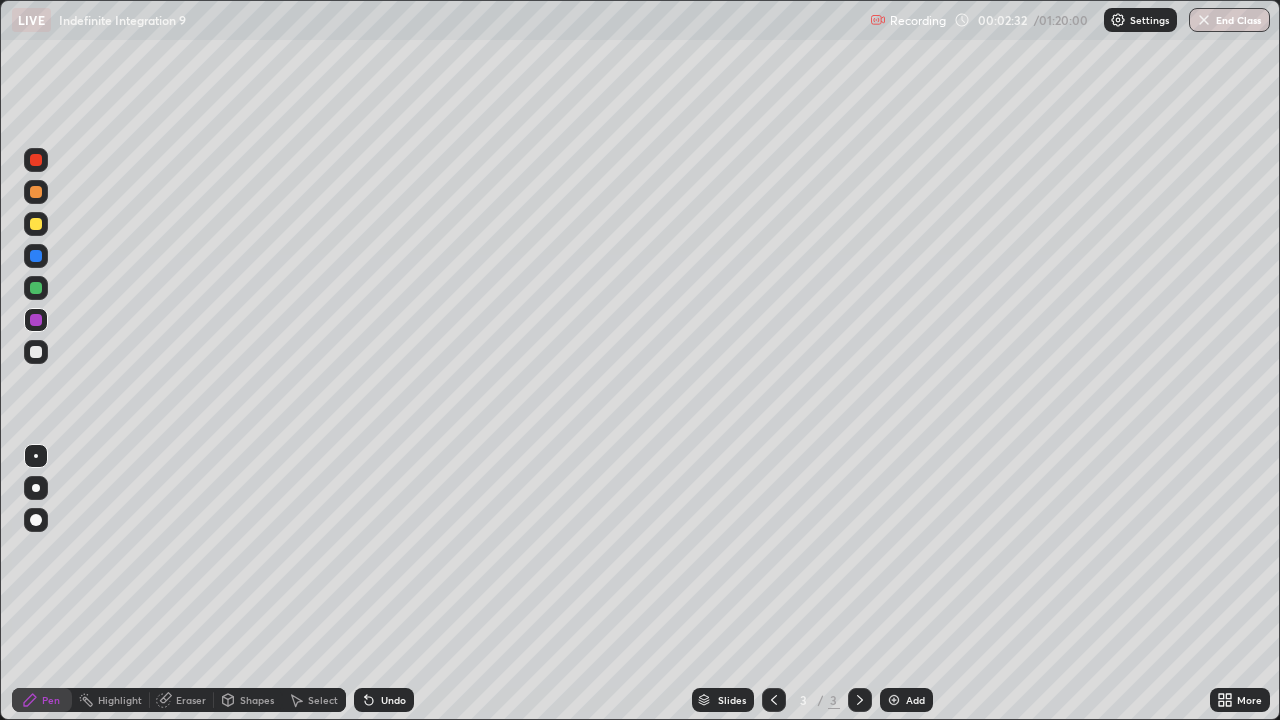 click at bounding box center (36, 352) 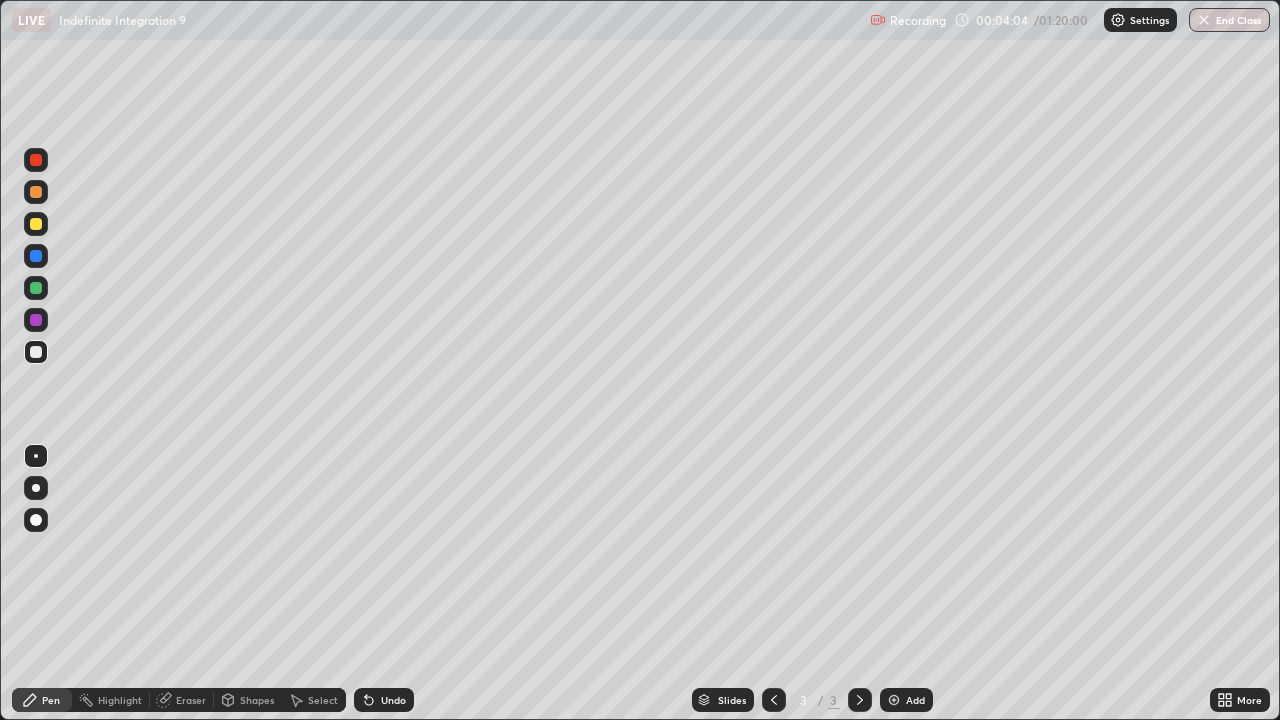 click at bounding box center [894, 700] 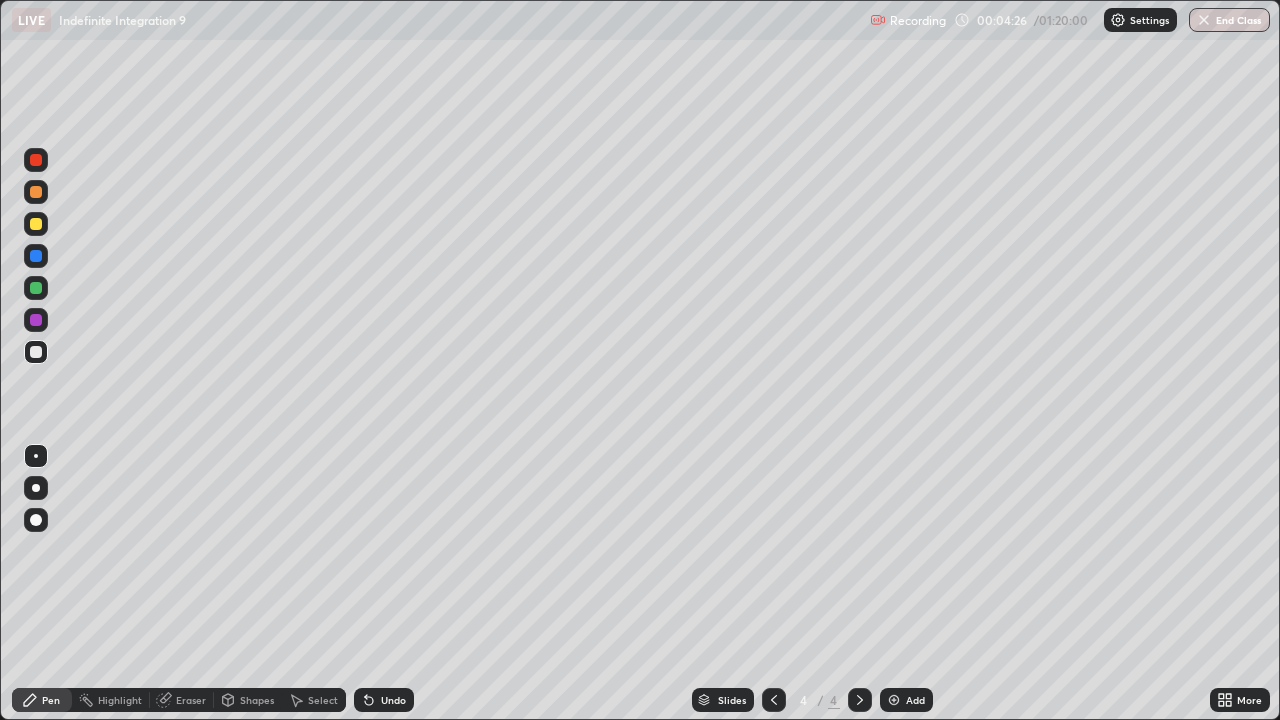 click 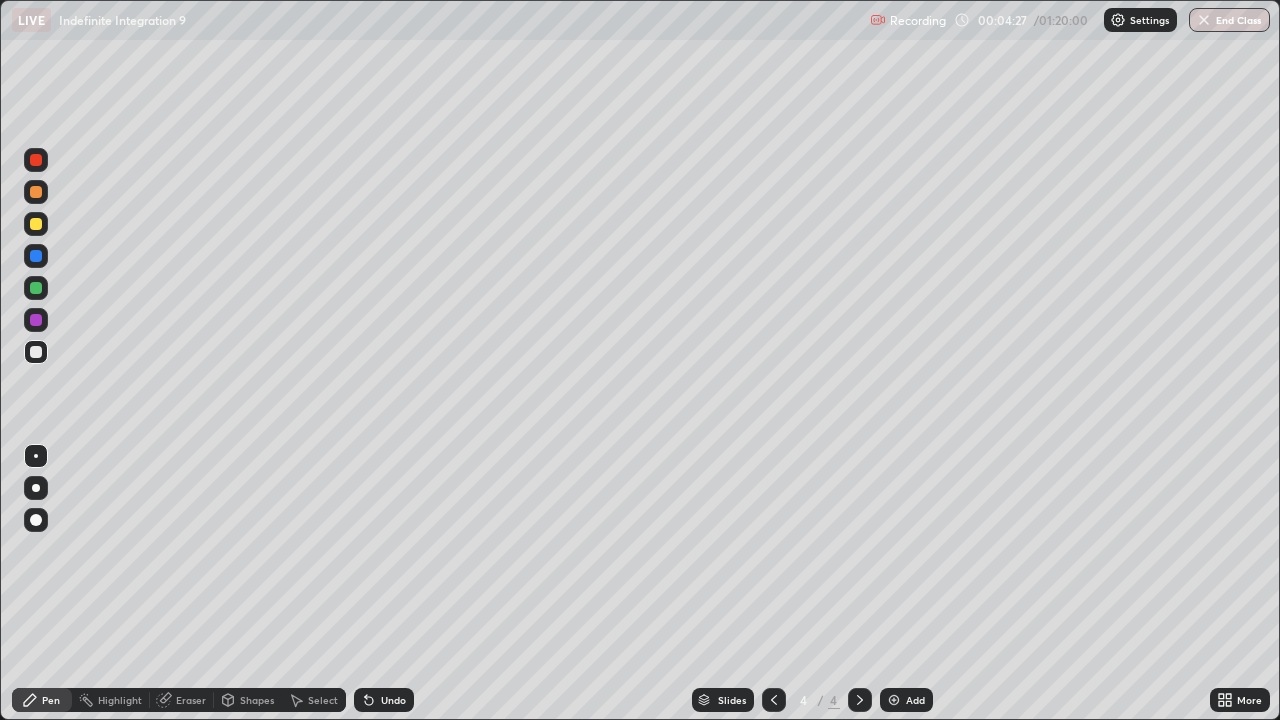 click on "Eraser" at bounding box center (191, 700) 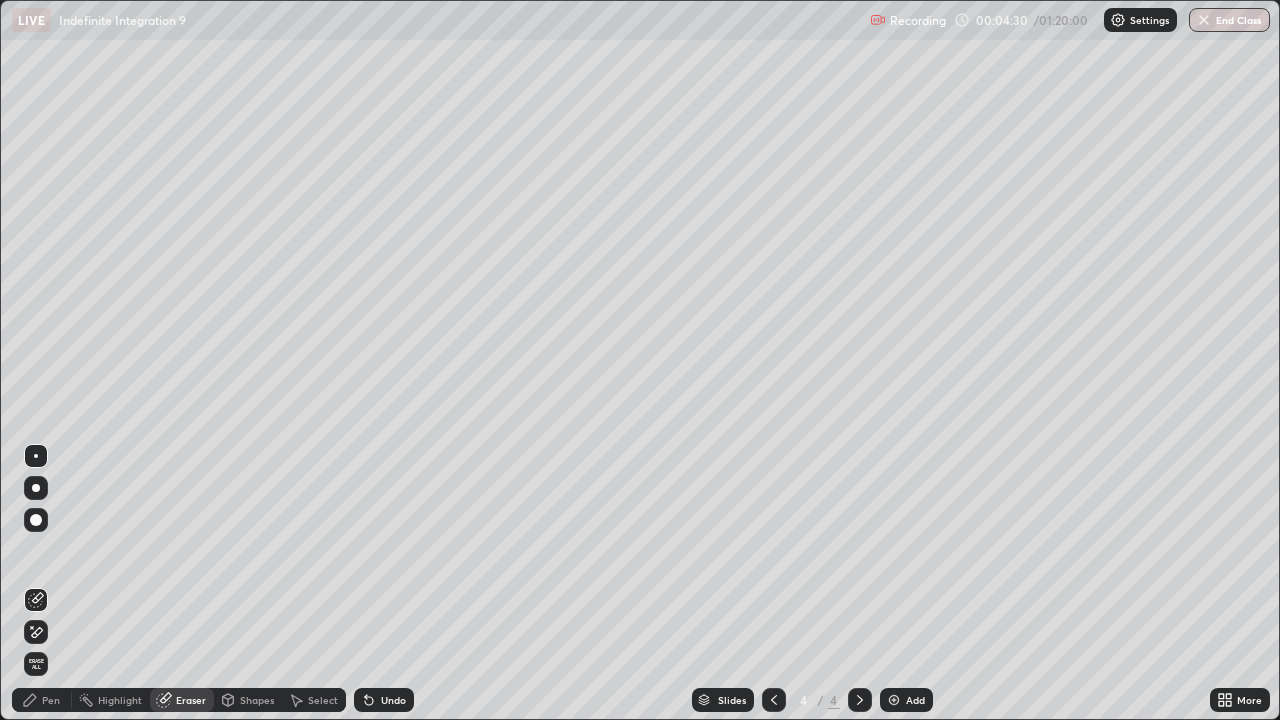 click on "Pen" at bounding box center (42, 700) 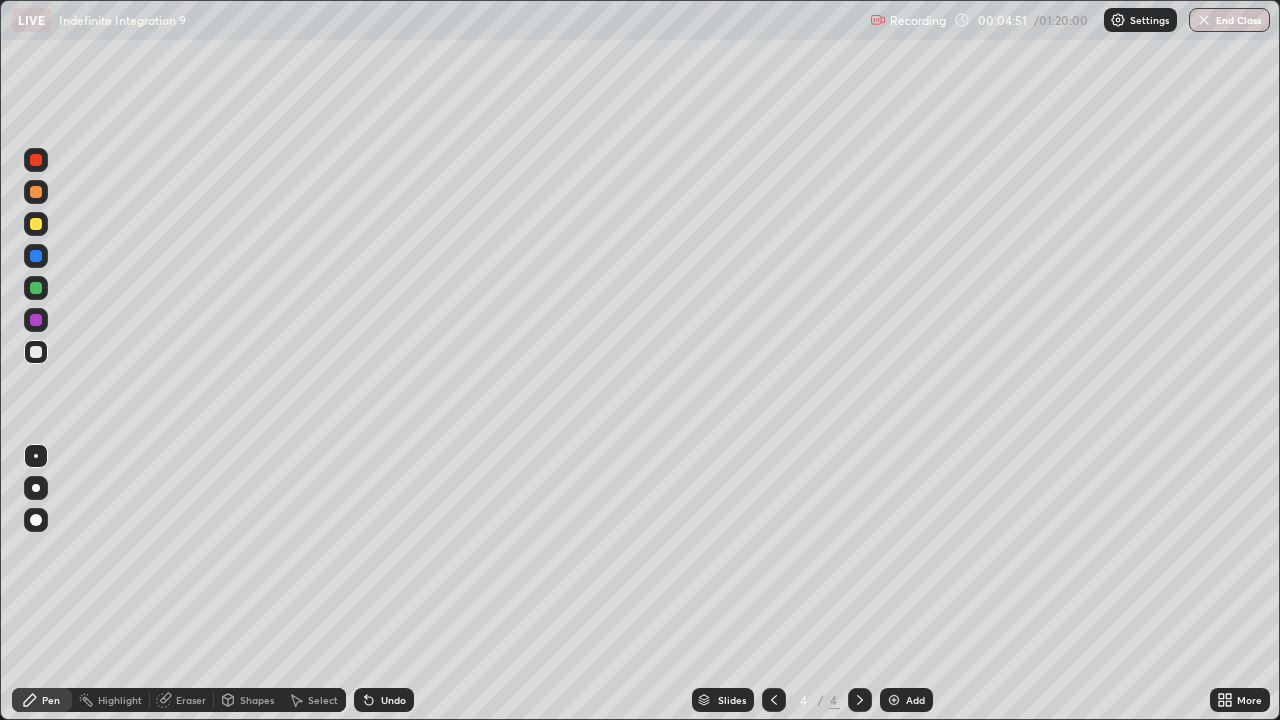 click on "Eraser" at bounding box center [191, 700] 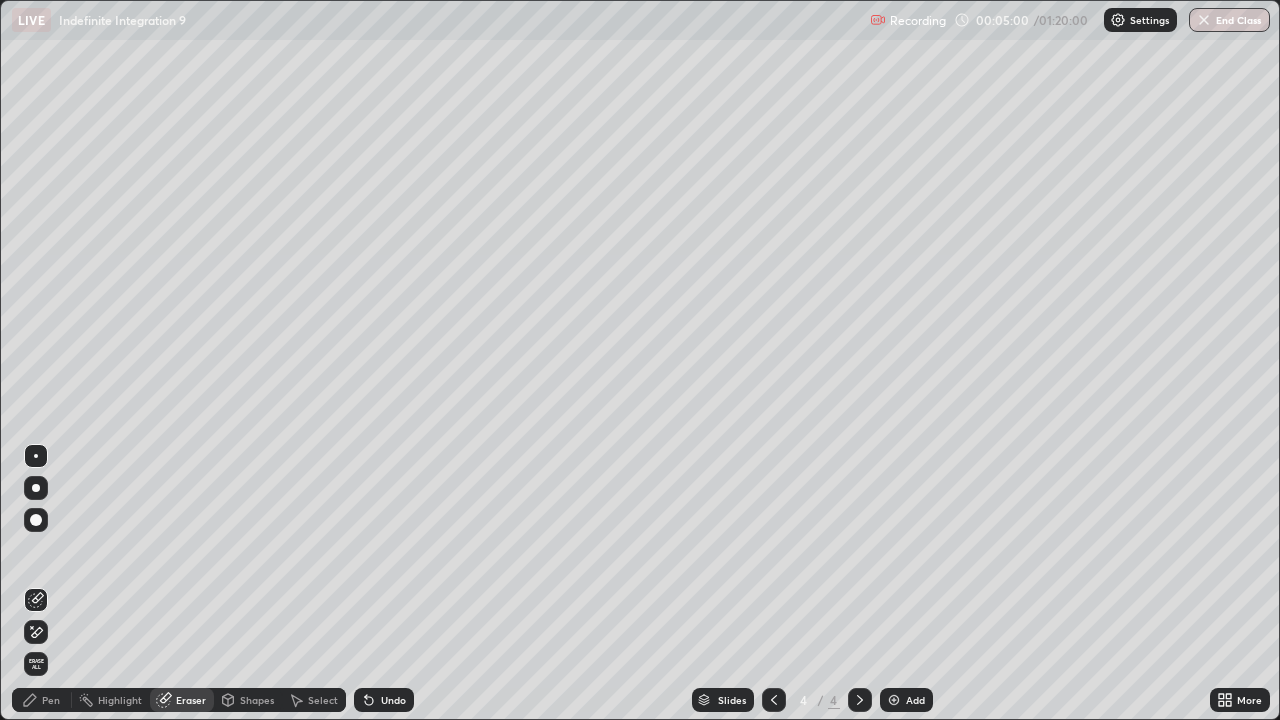 click on "Pen" at bounding box center (42, 700) 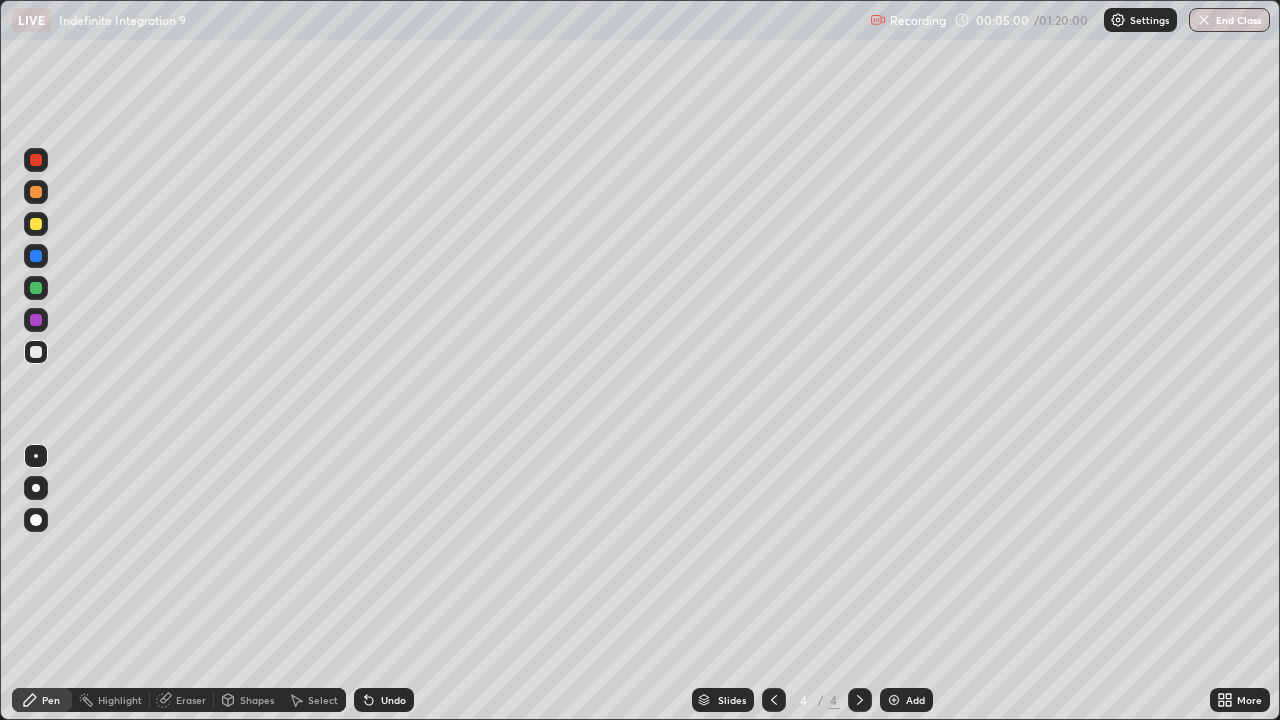 click on "Pen" at bounding box center [42, 700] 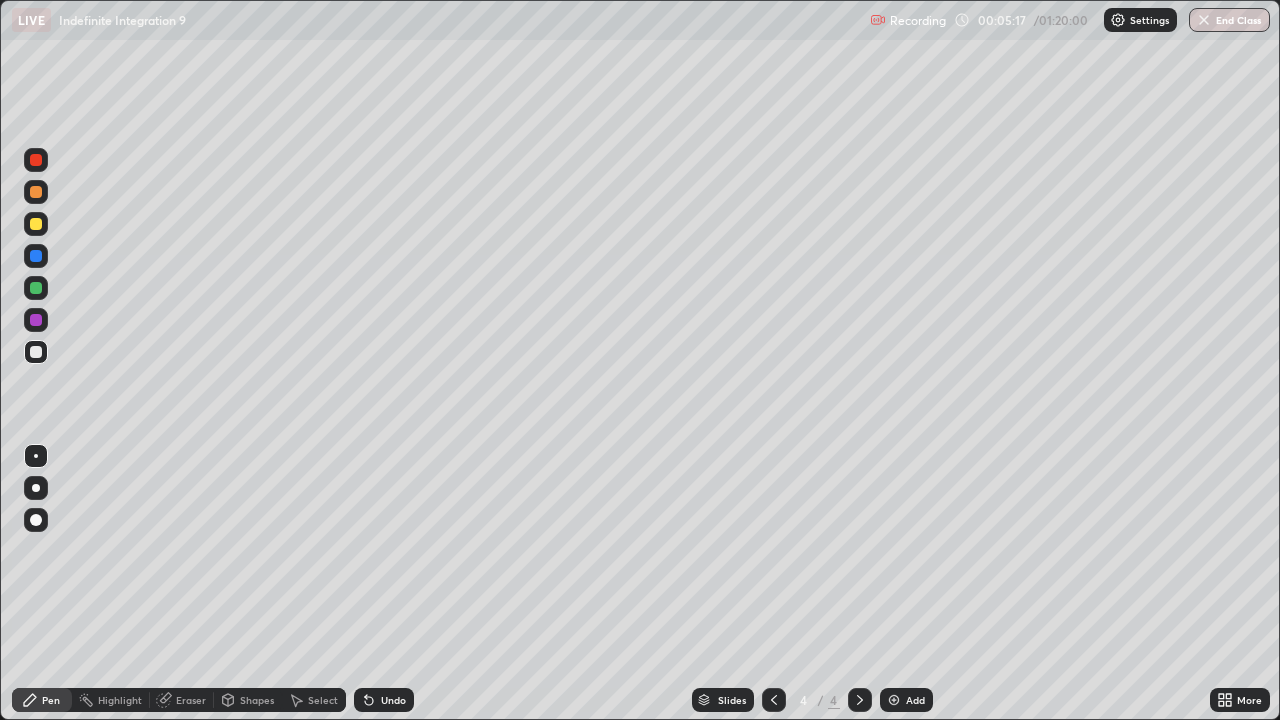 click on "Eraser" at bounding box center (191, 700) 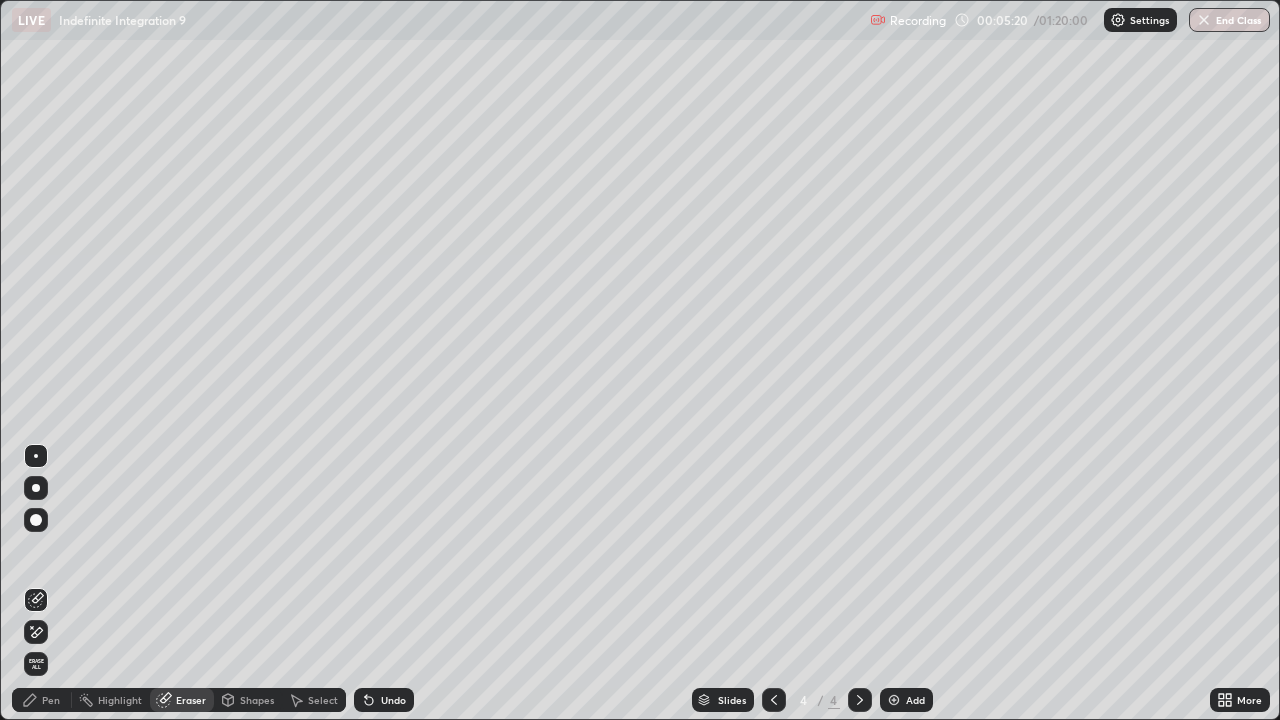 click on "Pen" at bounding box center [51, 700] 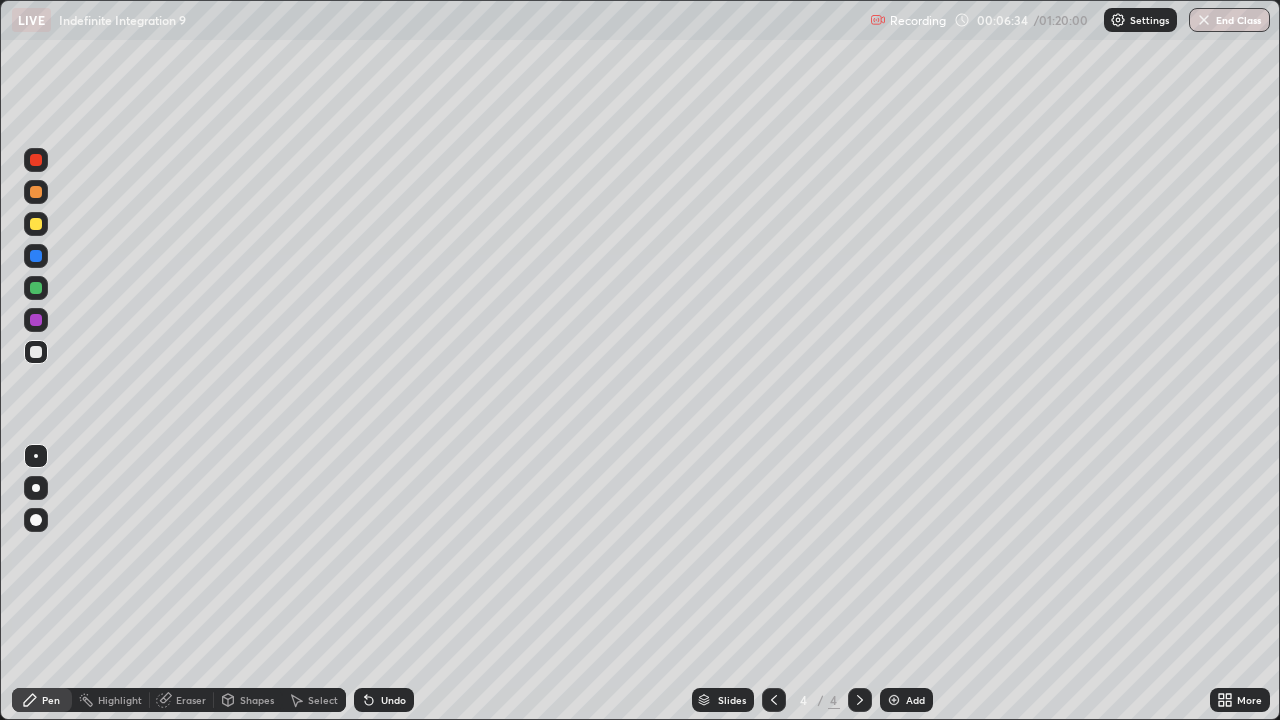 click on "Eraser" at bounding box center (191, 700) 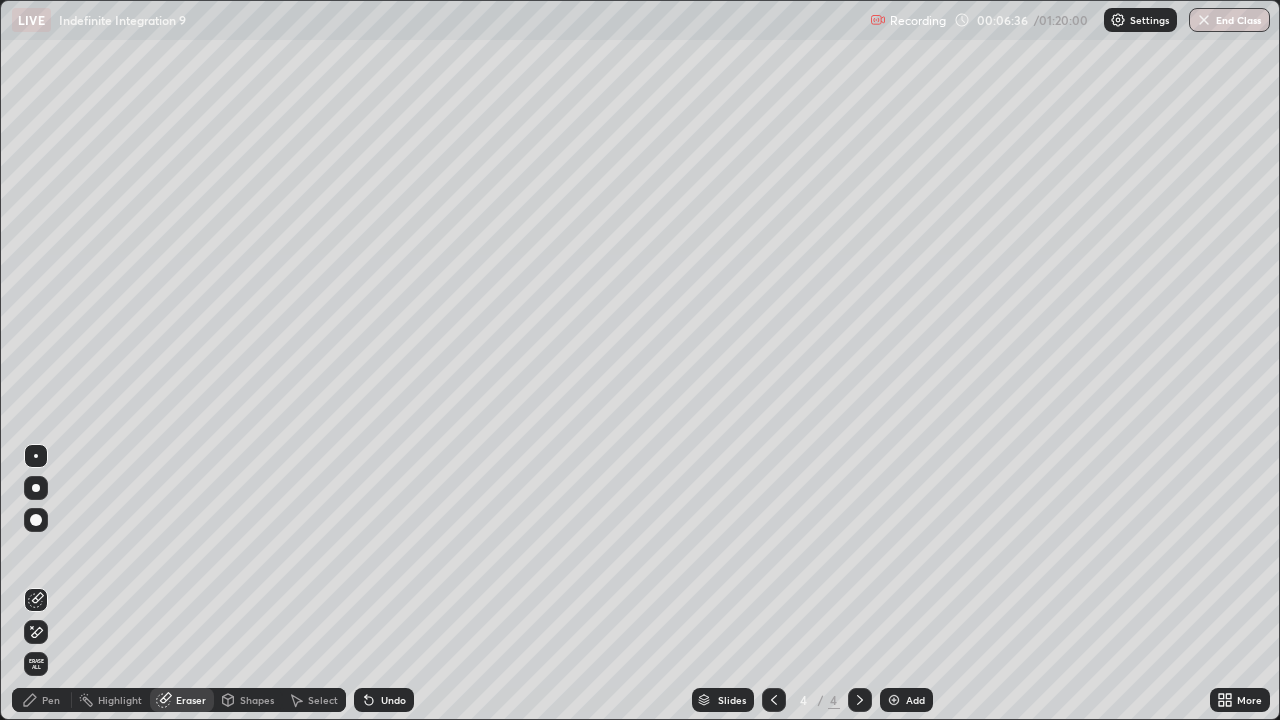 click on "Pen" at bounding box center (51, 700) 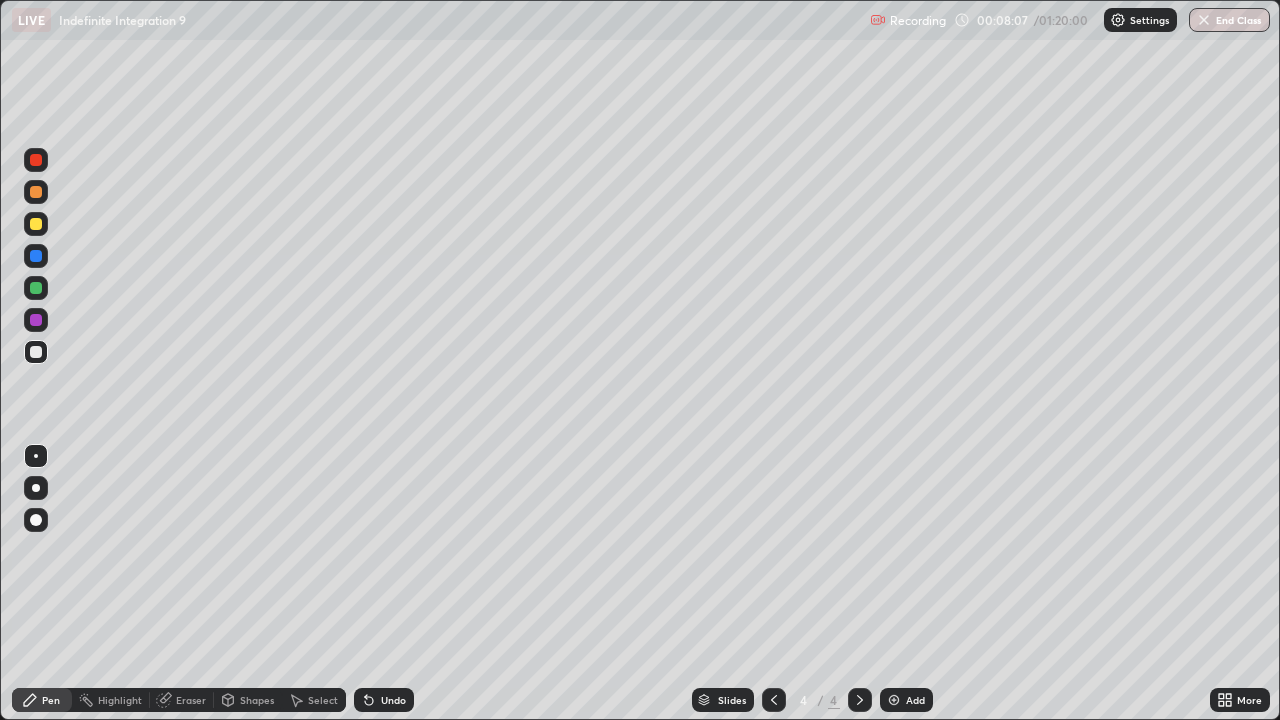 click on "Add" at bounding box center (906, 700) 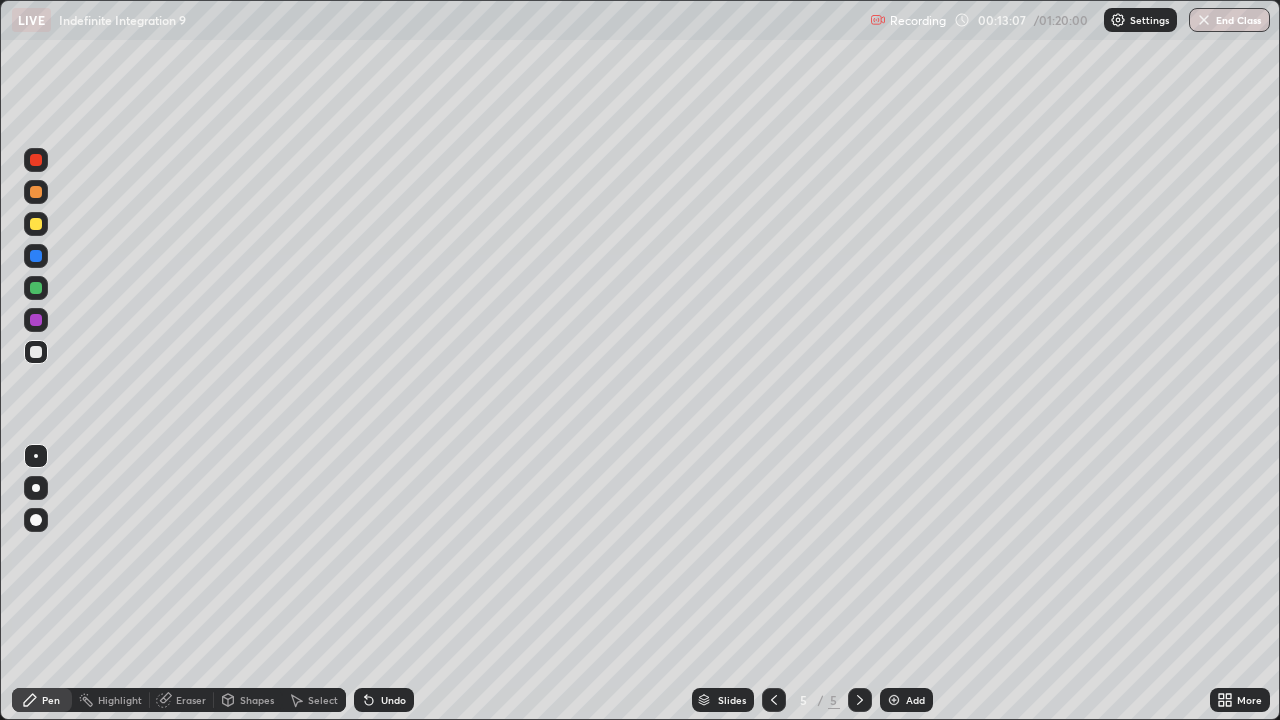 click at bounding box center (36, 288) 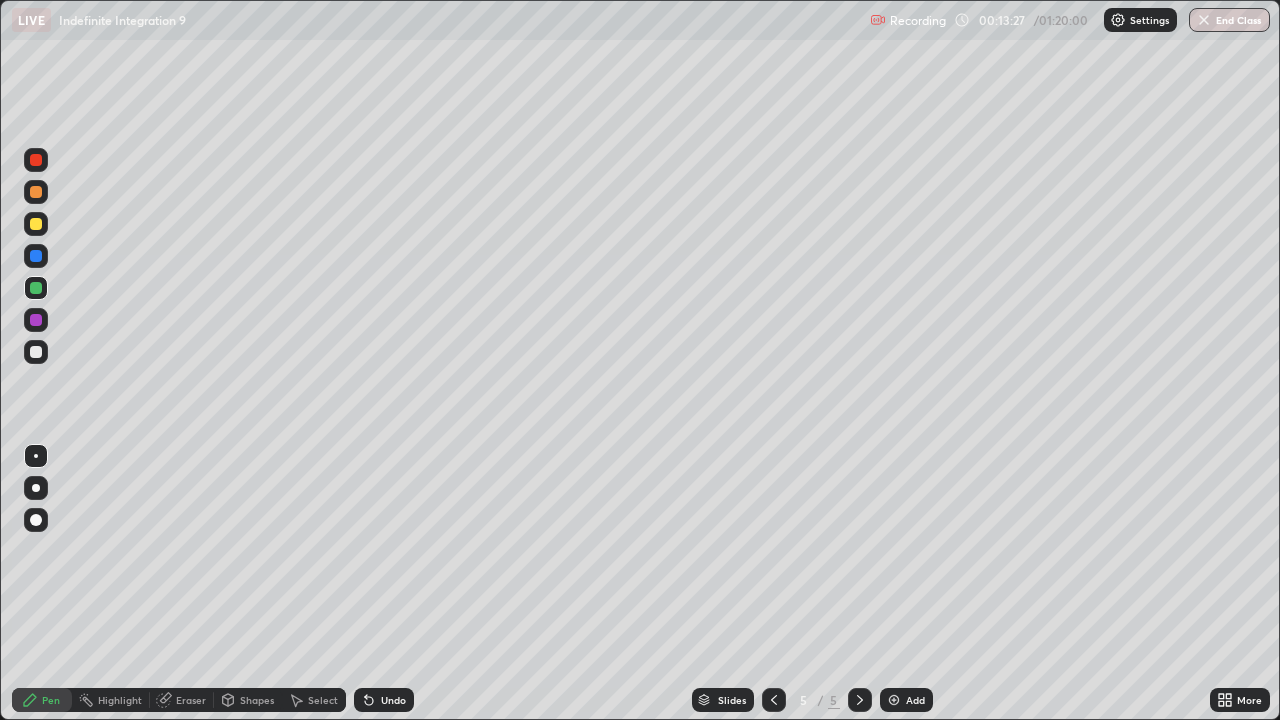 click on "Undo" at bounding box center (384, 700) 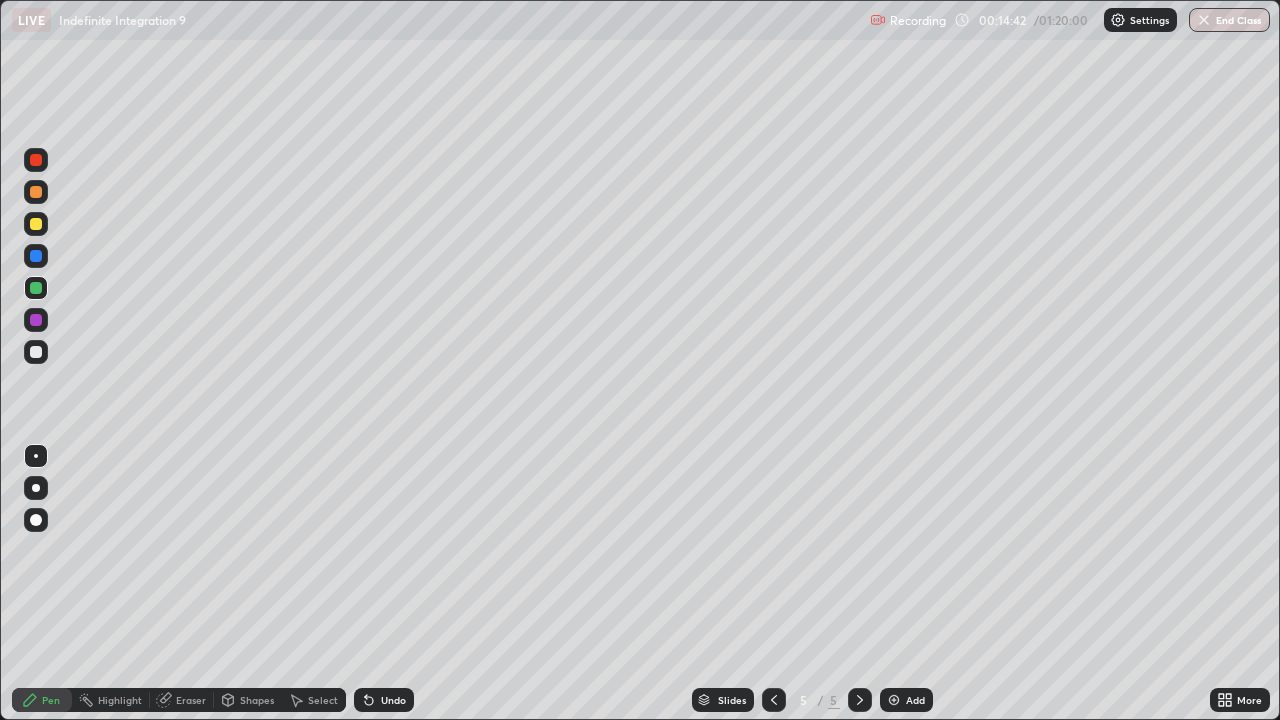 click at bounding box center [36, 352] 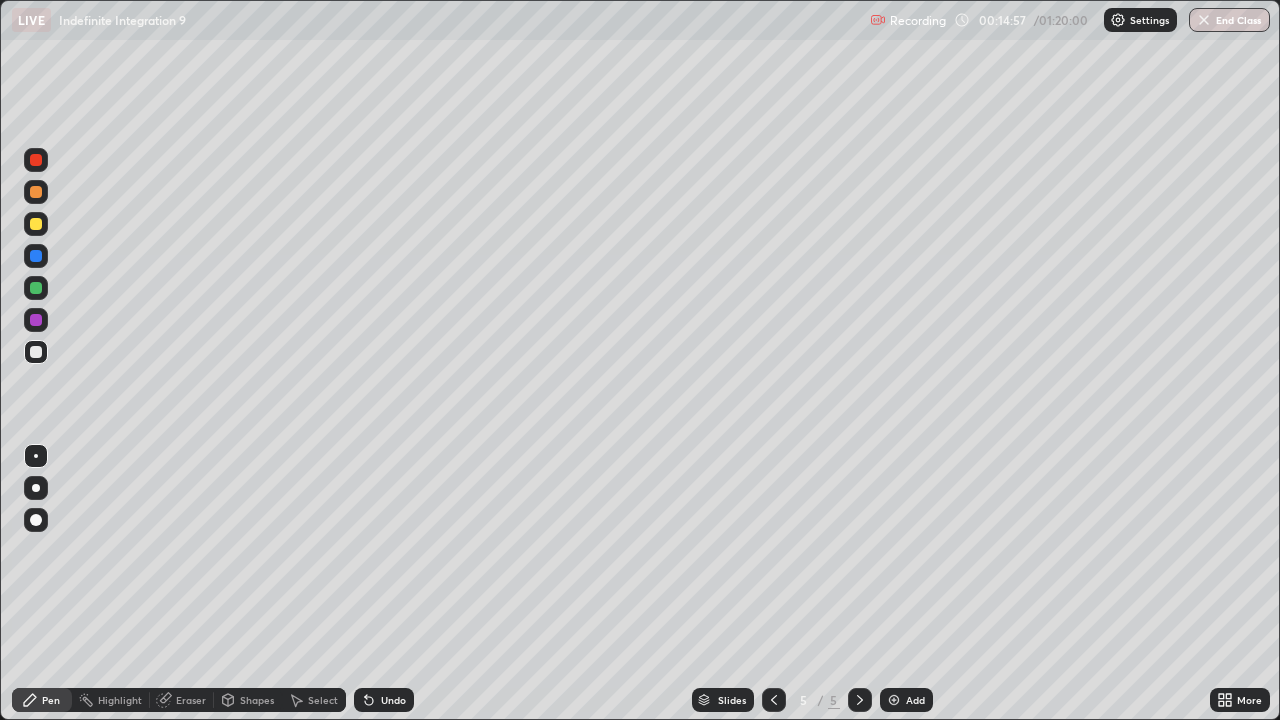 click on "Undo" at bounding box center [384, 700] 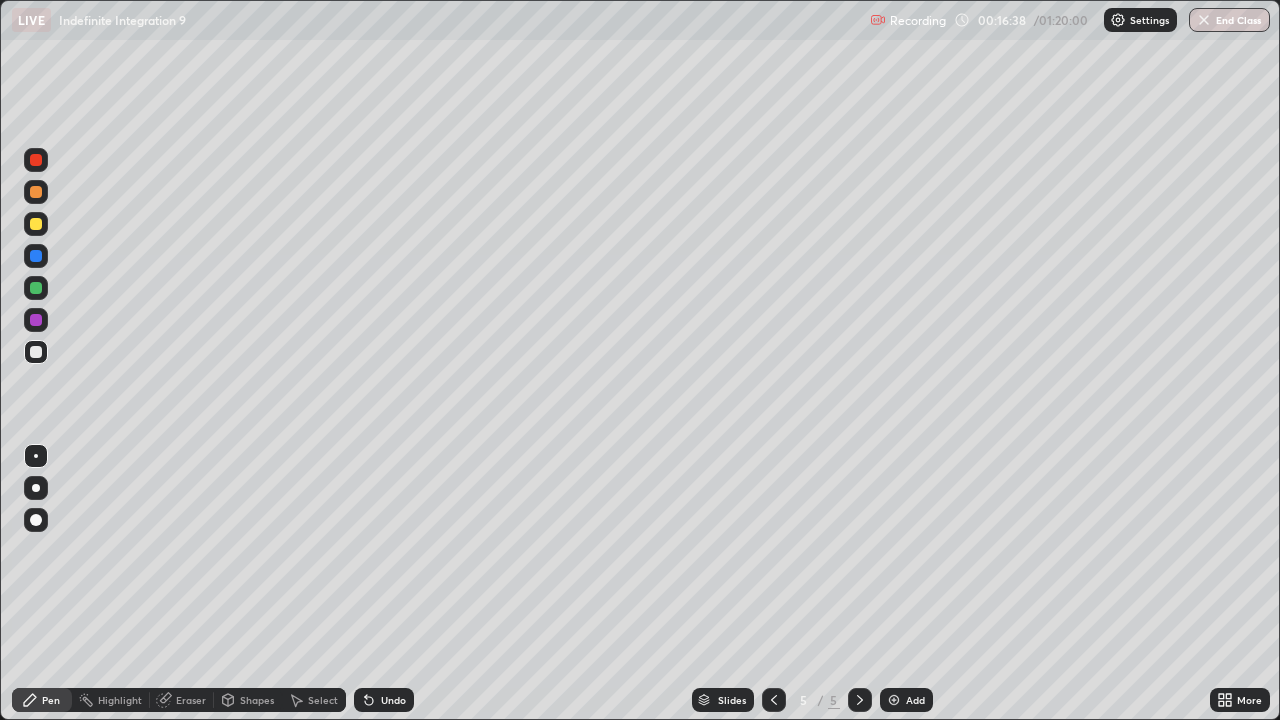 click on "Add" at bounding box center (915, 700) 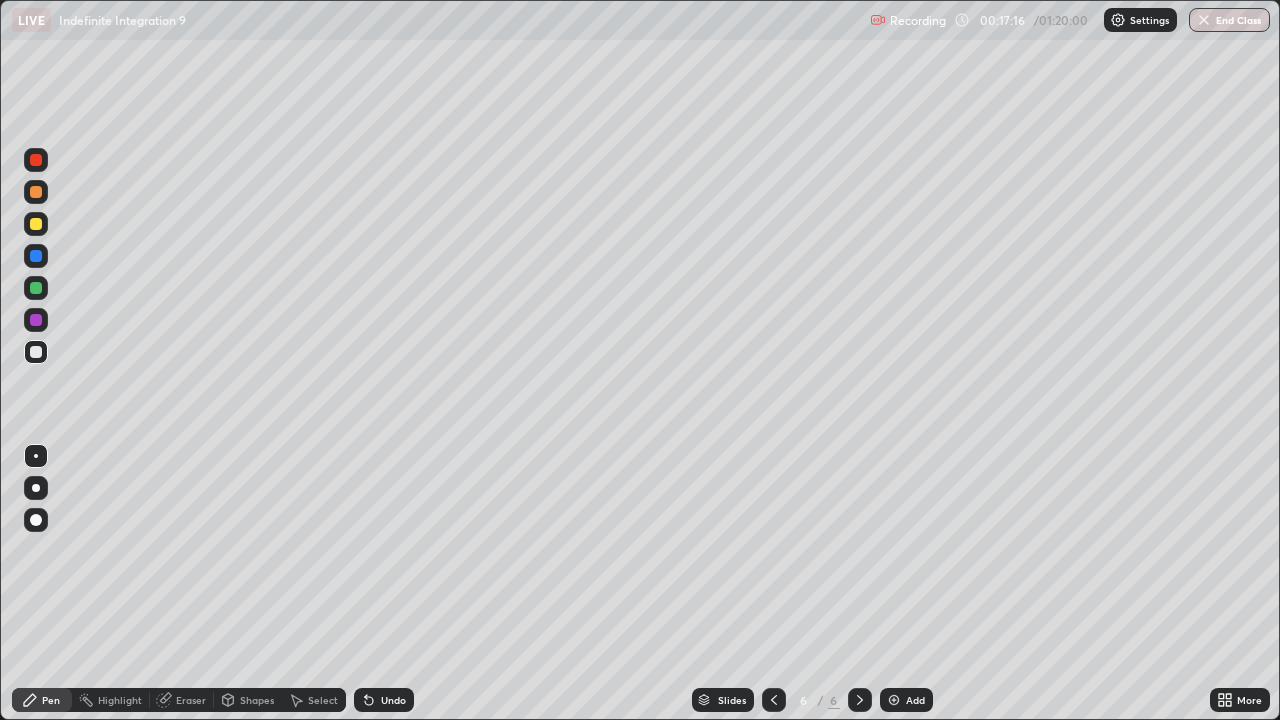 click at bounding box center [36, 224] 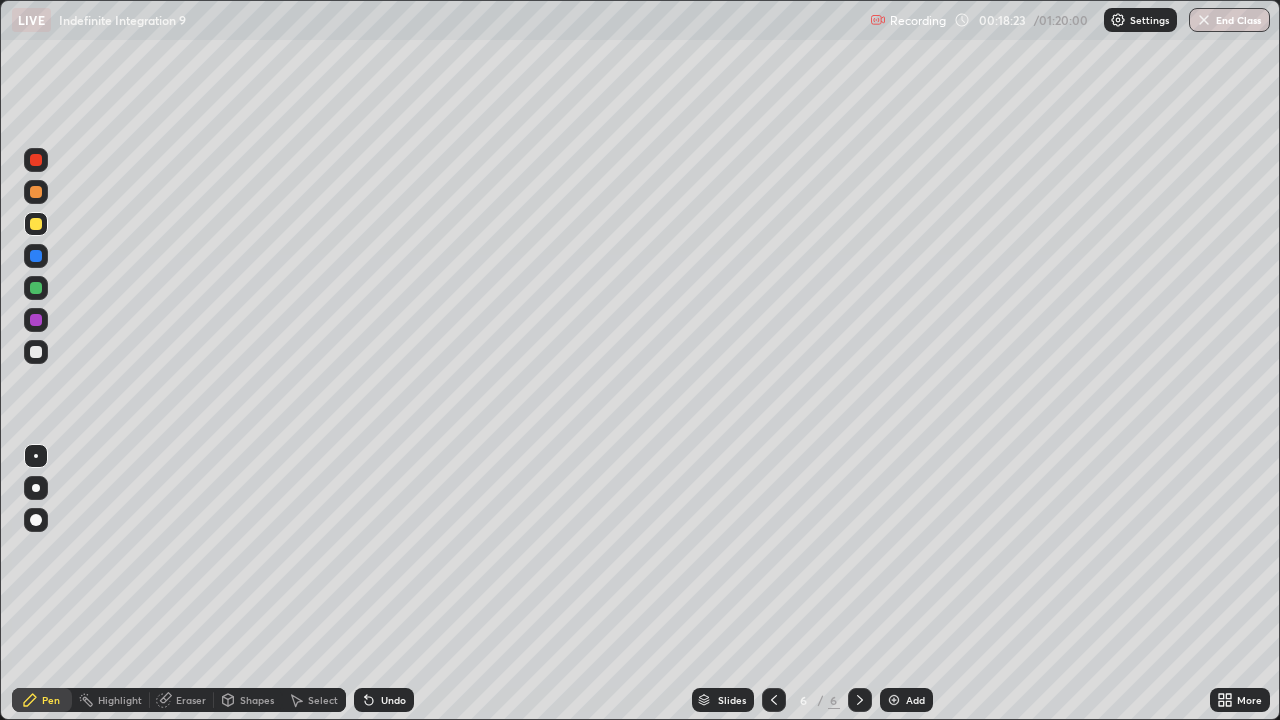 click at bounding box center (36, 352) 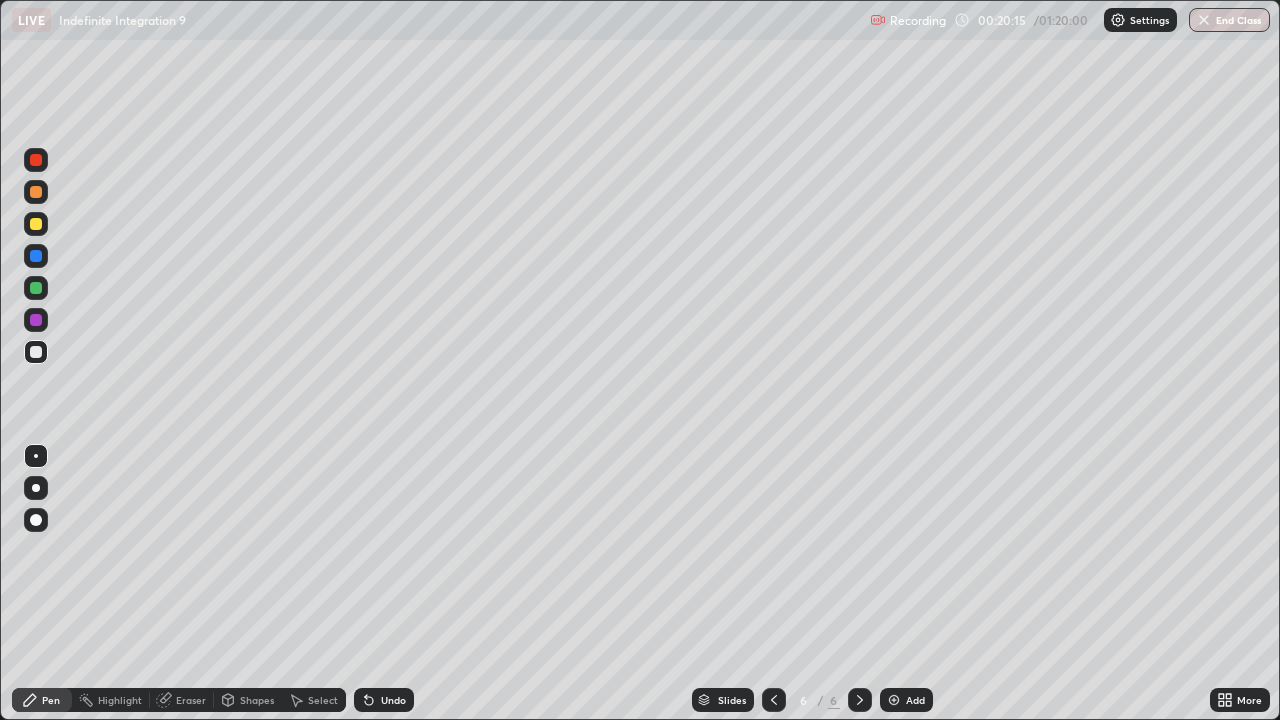 click on "Undo" at bounding box center [393, 700] 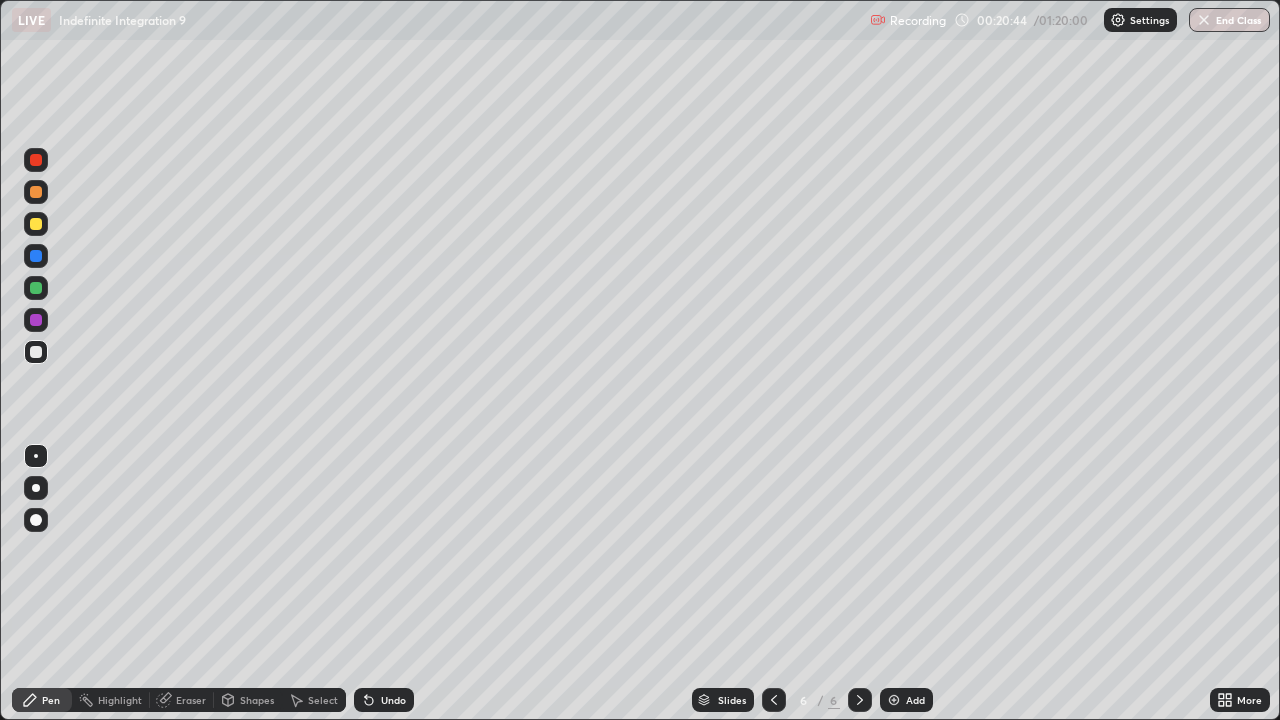 click 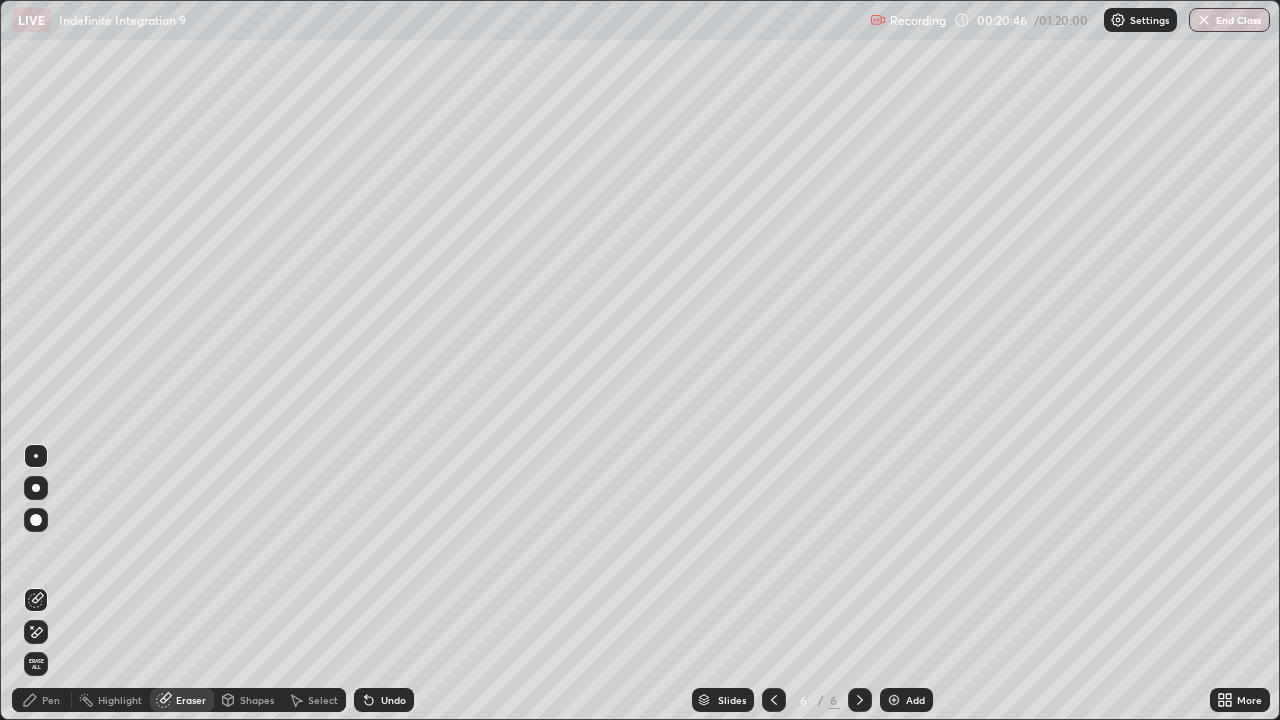 click on "Pen" at bounding box center (51, 700) 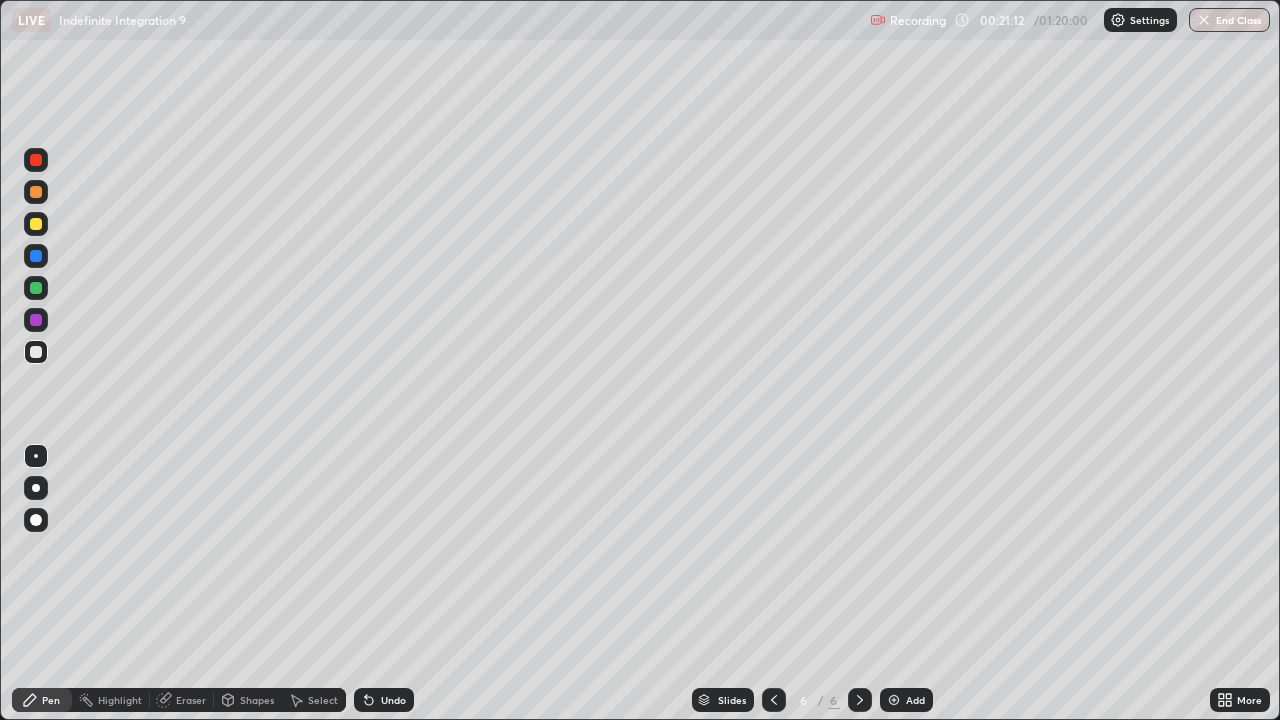 click at bounding box center [36, 224] 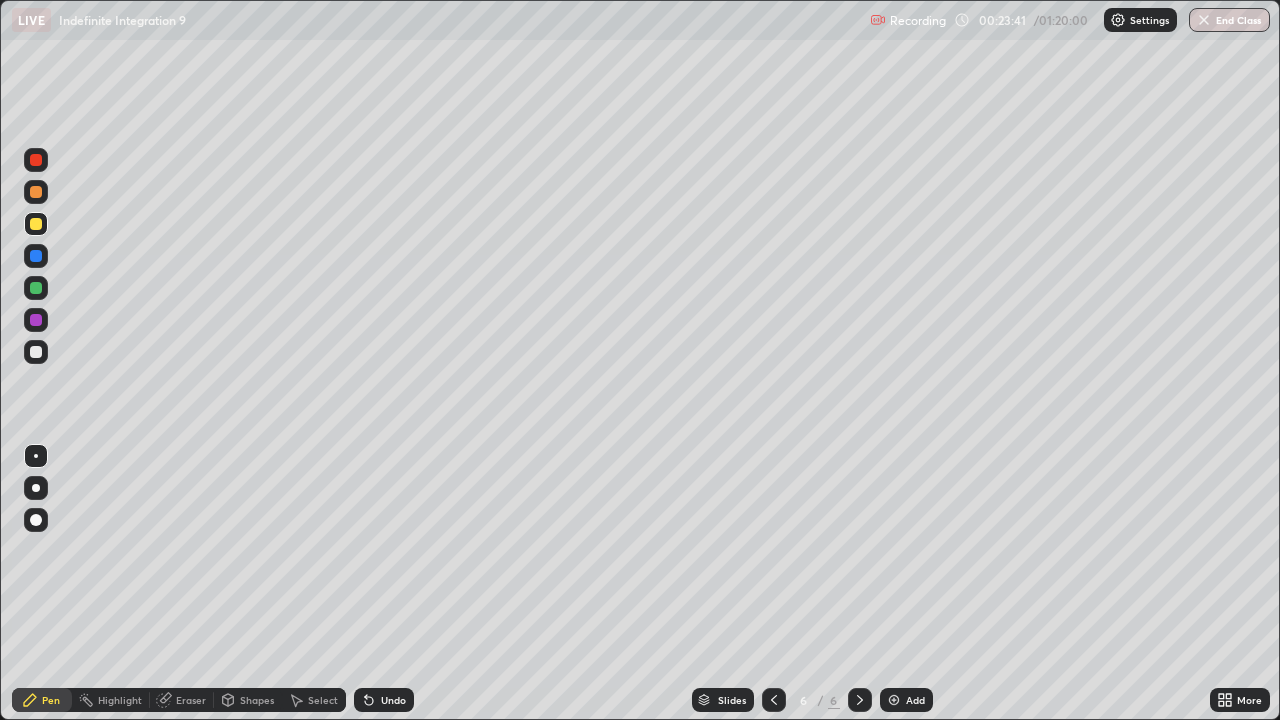click on "Undo" at bounding box center (393, 700) 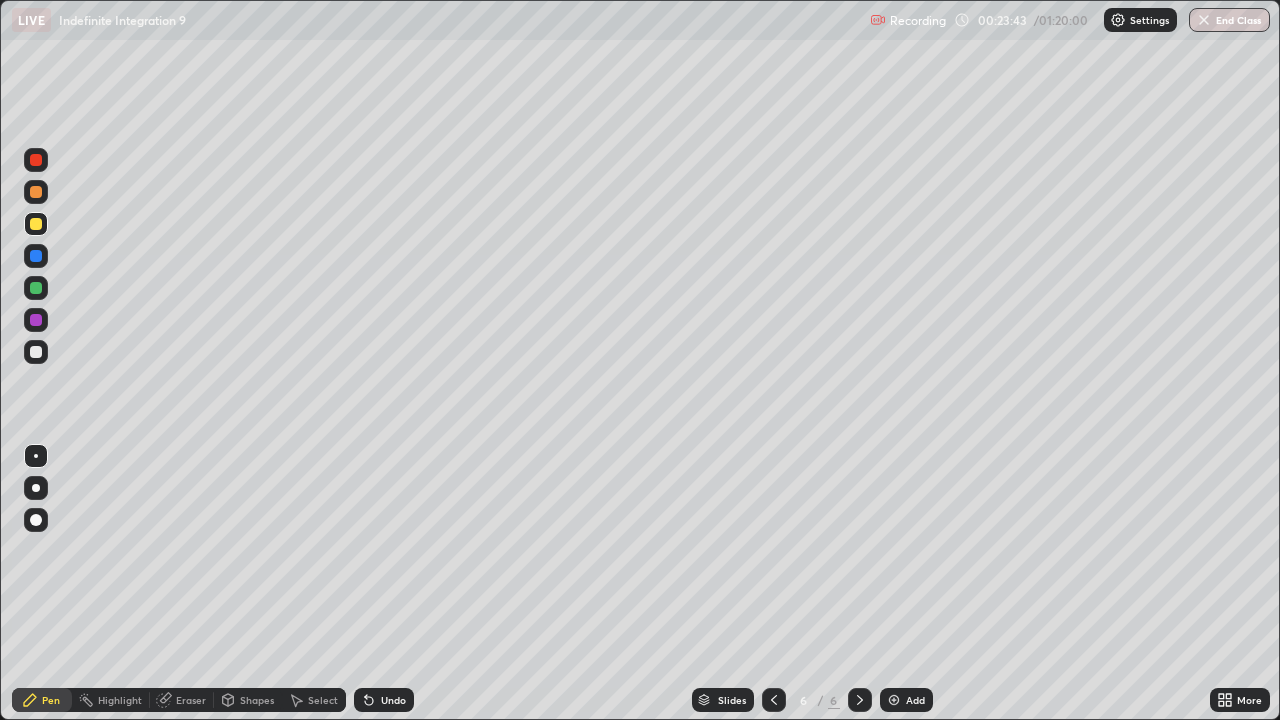 click at bounding box center (36, 352) 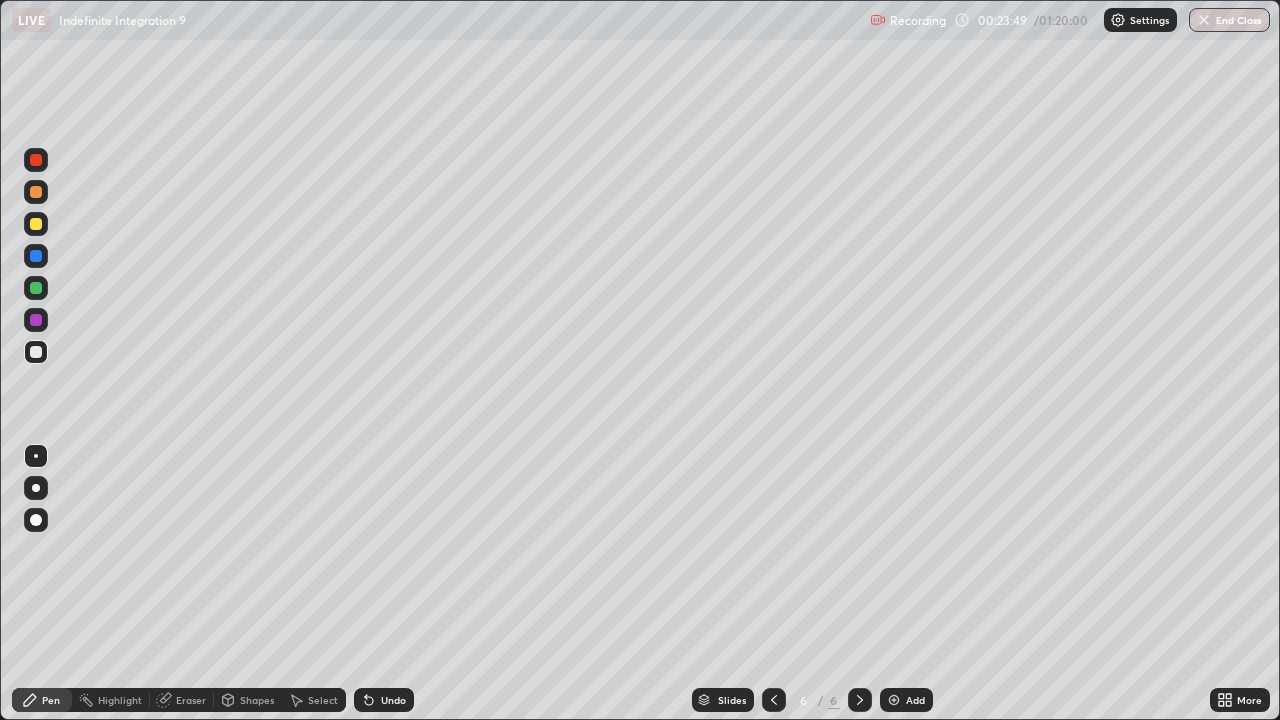click on "Undo" at bounding box center [384, 700] 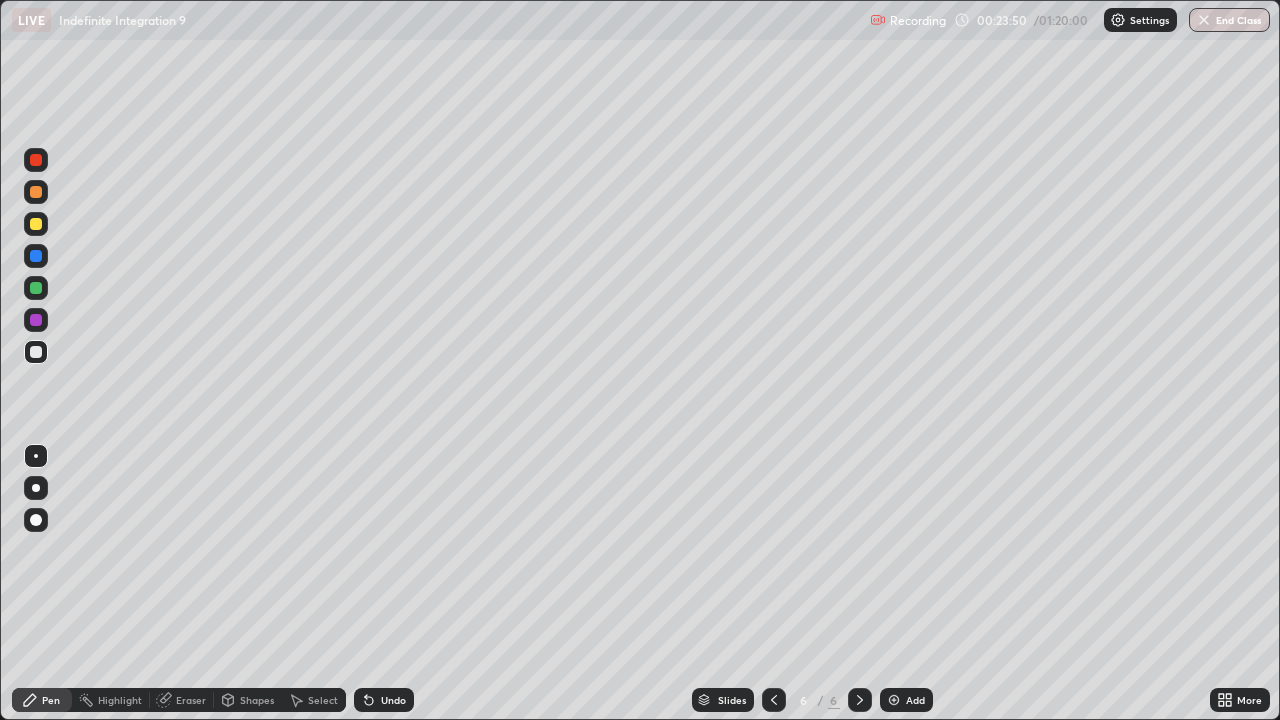 click on "Undo" at bounding box center [384, 700] 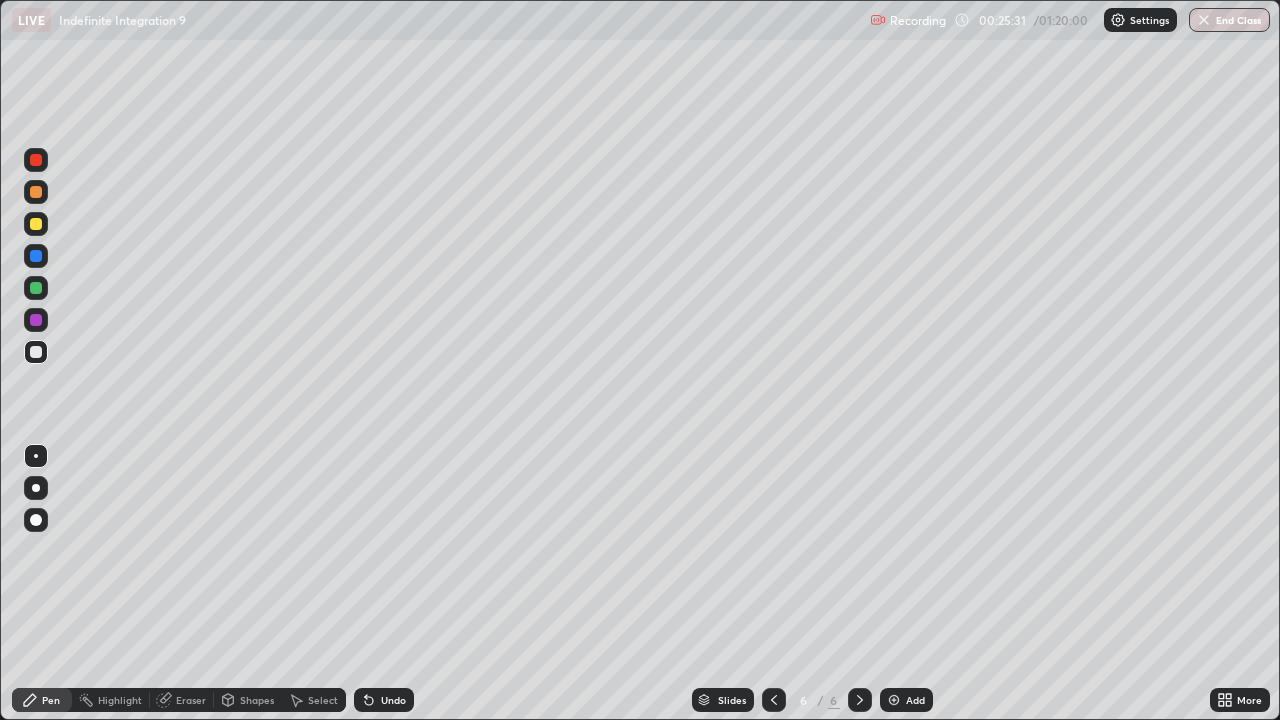 click on "Add" at bounding box center [906, 700] 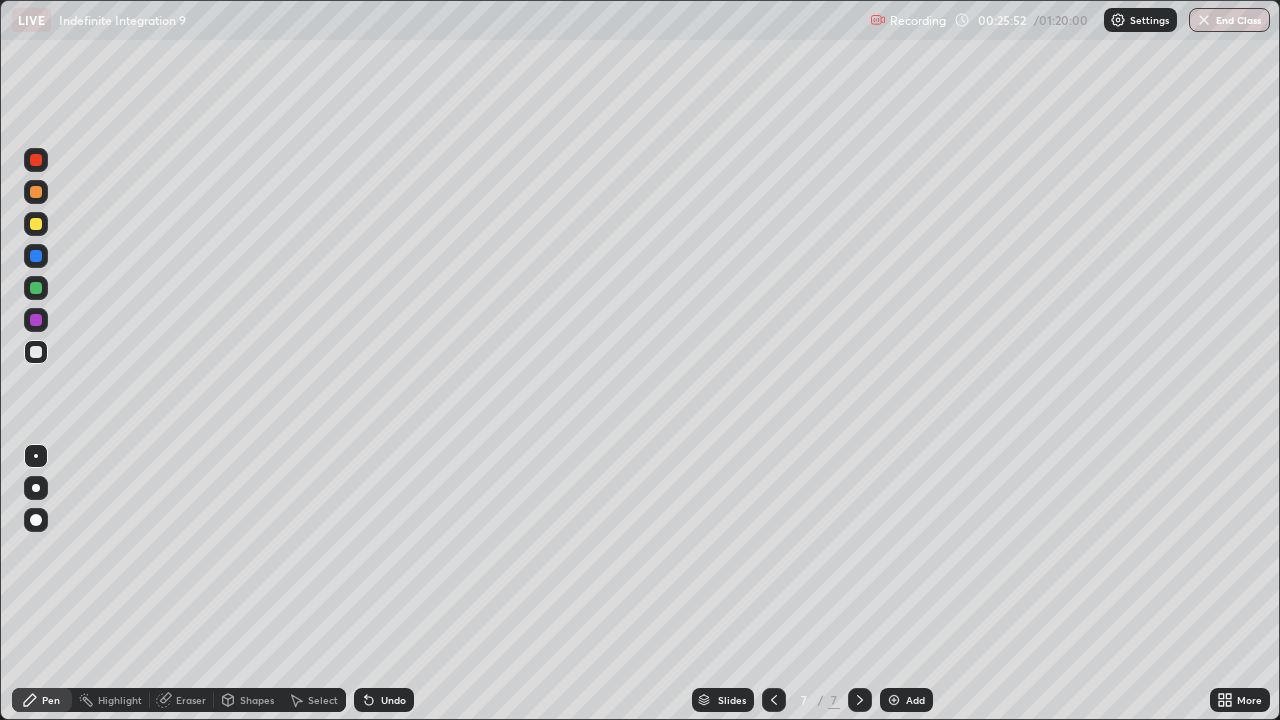 click at bounding box center [36, 224] 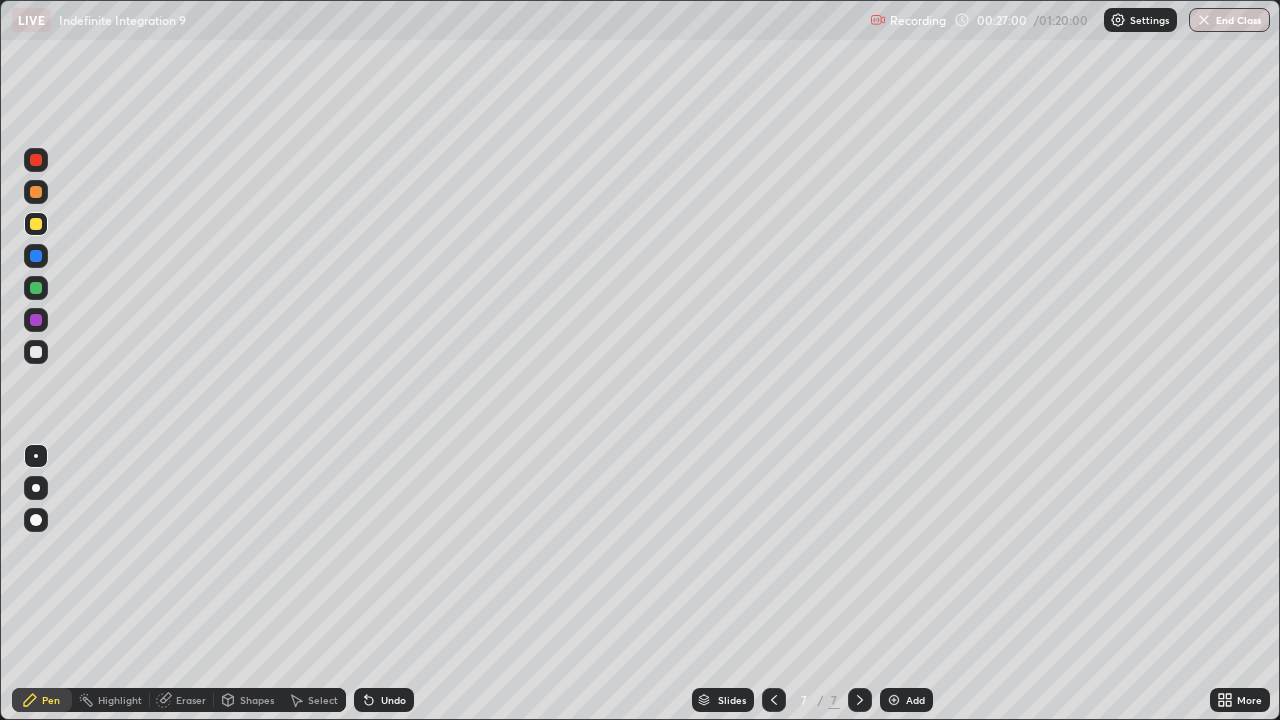 click on "Undo" at bounding box center (393, 700) 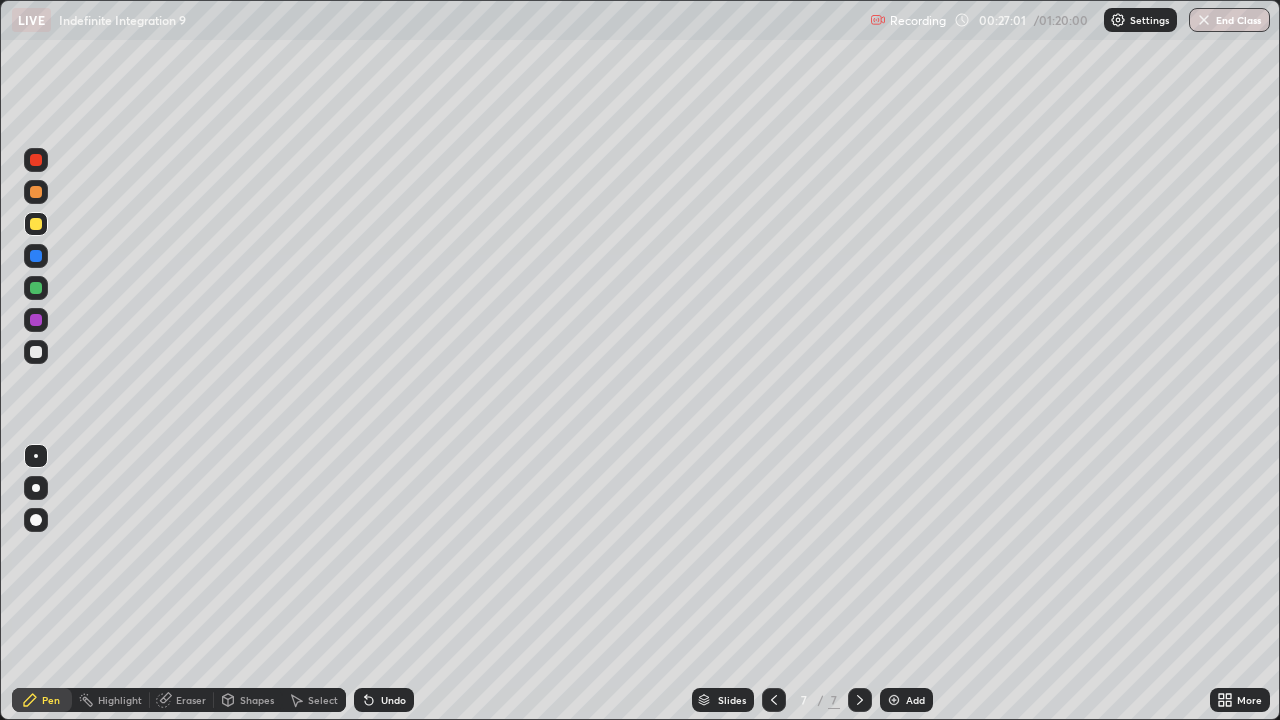click on "Undo" at bounding box center (384, 700) 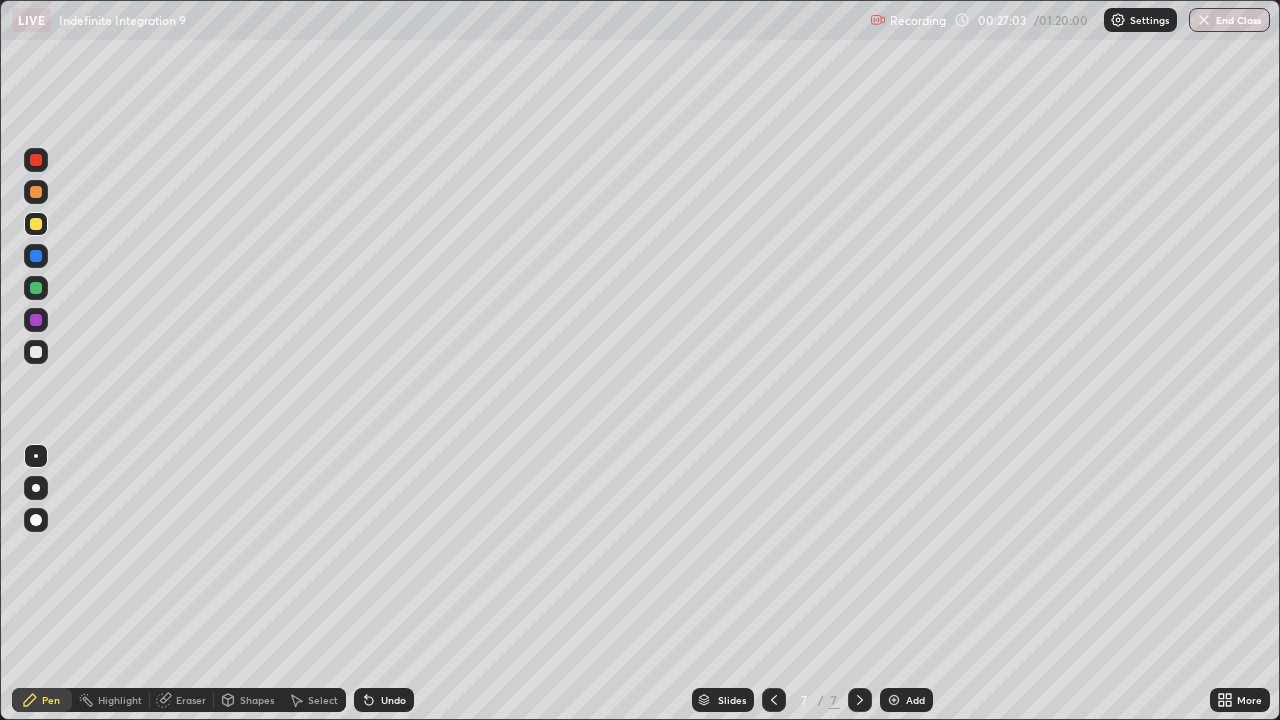 click at bounding box center (36, 352) 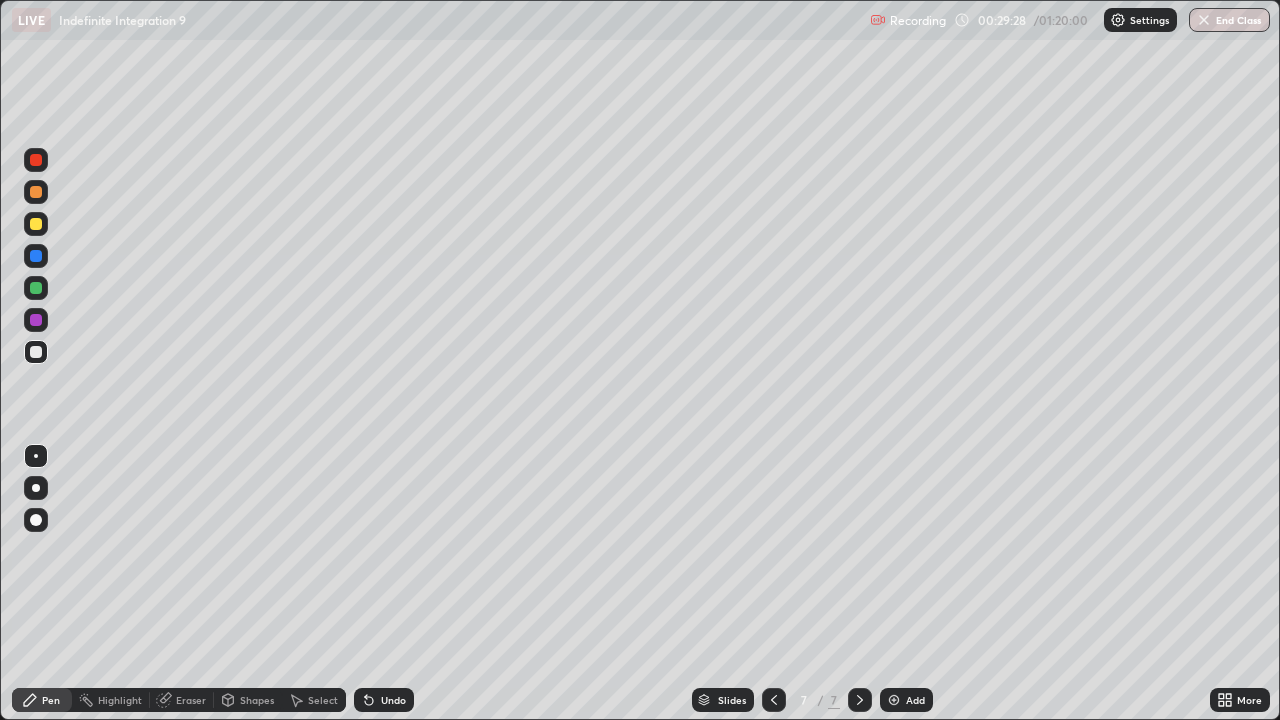 click at bounding box center (36, 352) 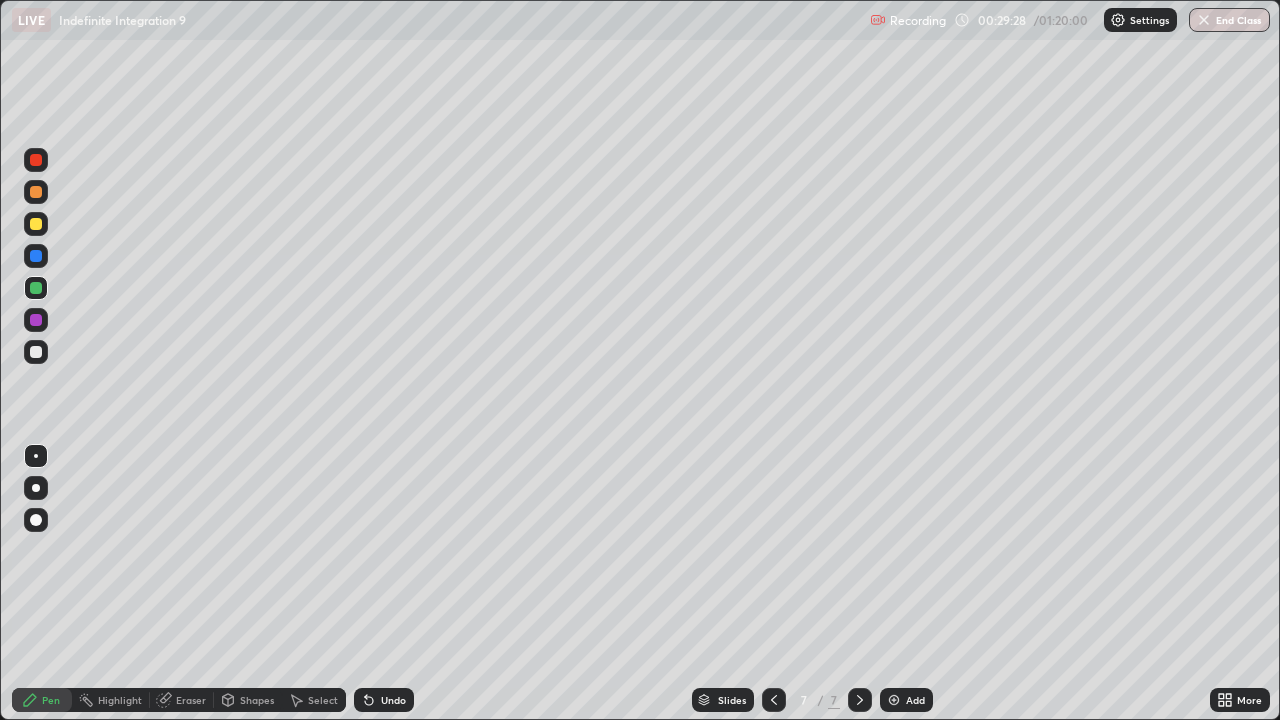 click at bounding box center [36, 224] 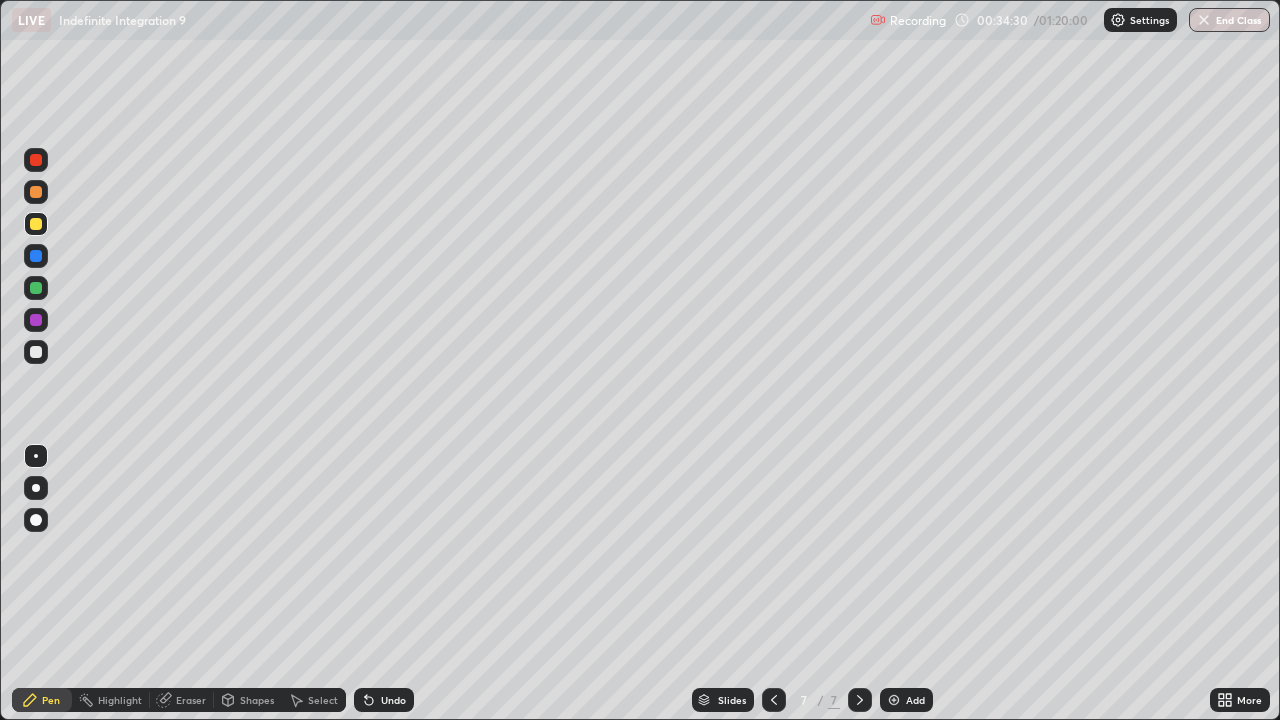 click at bounding box center [36, 352] 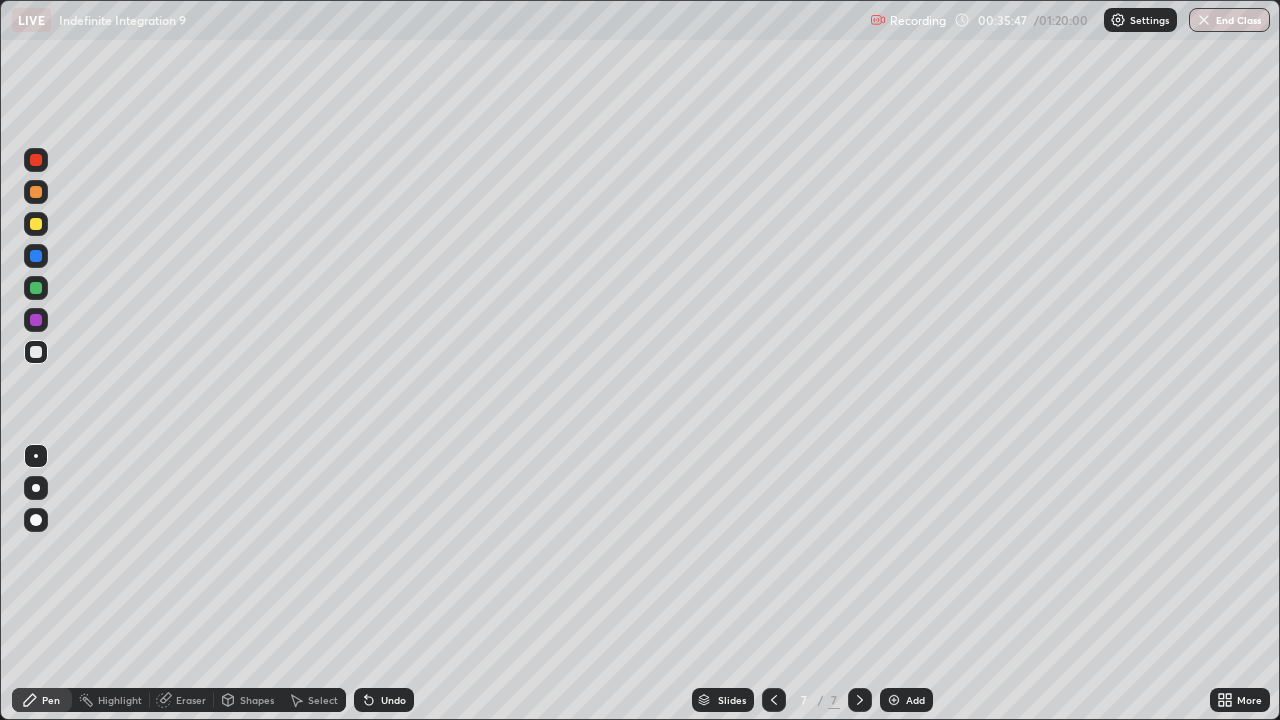 click on "Eraser" at bounding box center [191, 700] 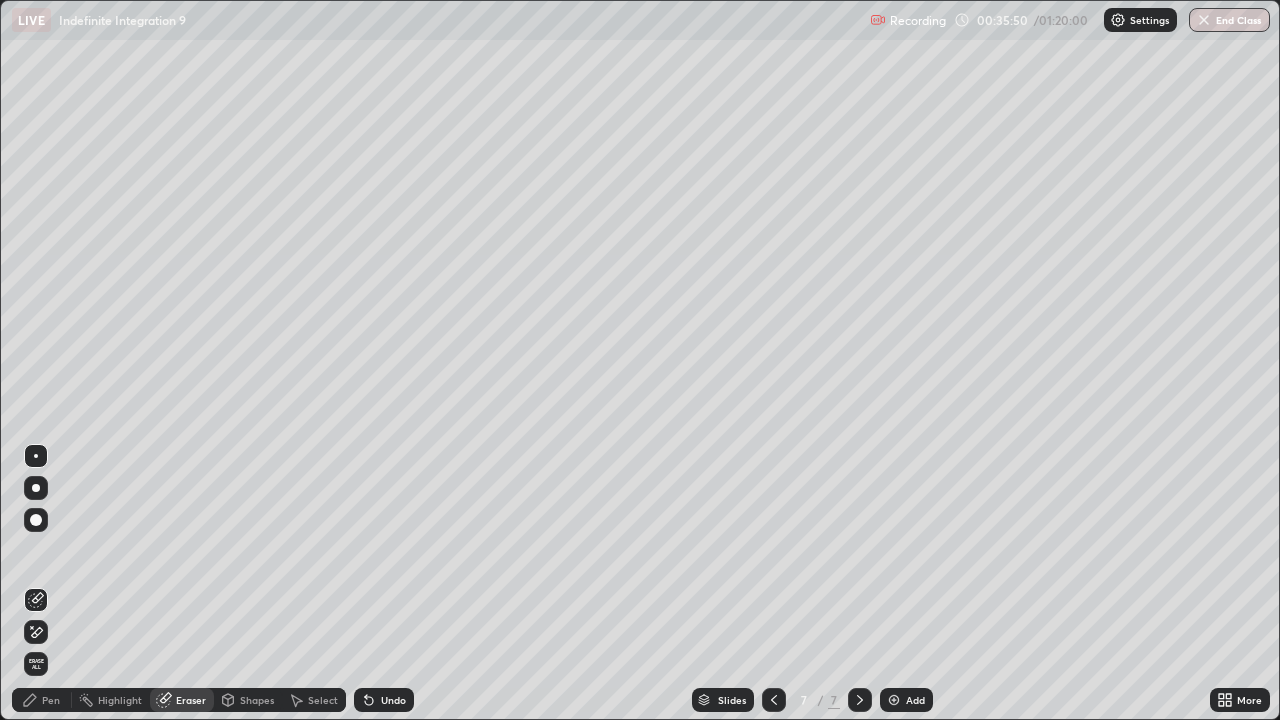 click on "Pen" at bounding box center (51, 700) 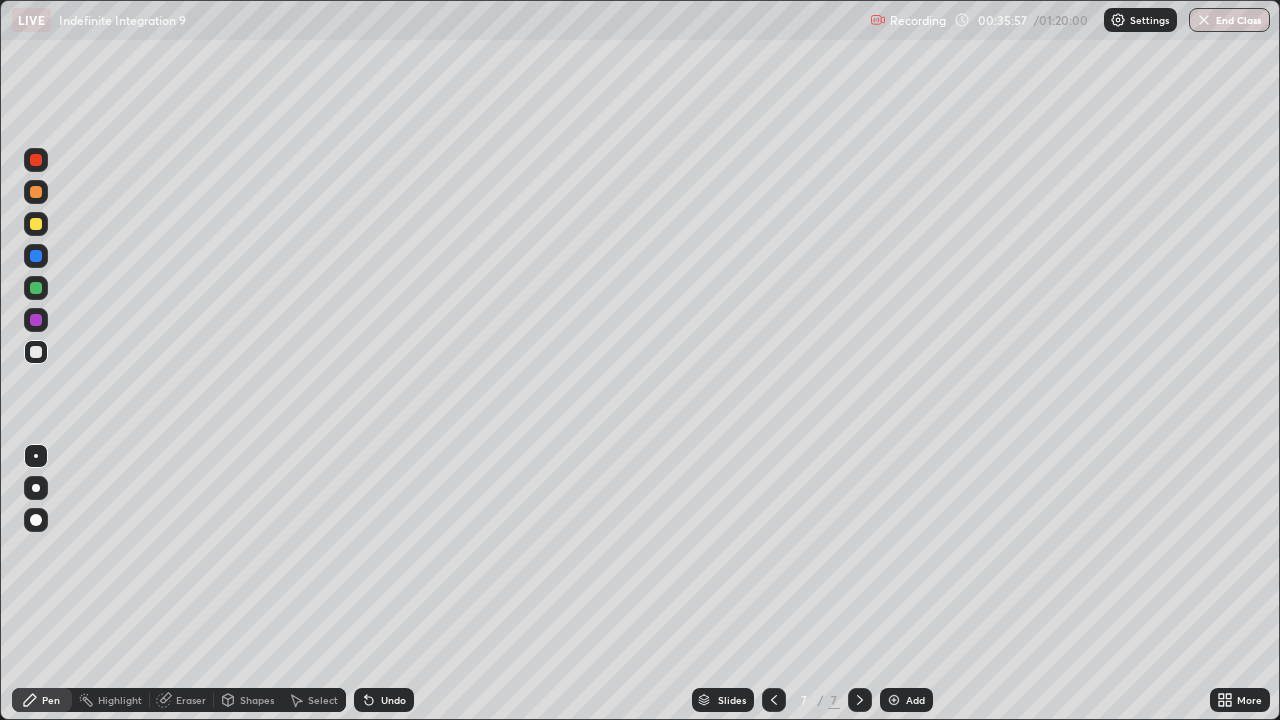 click on "Eraser" at bounding box center (191, 700) 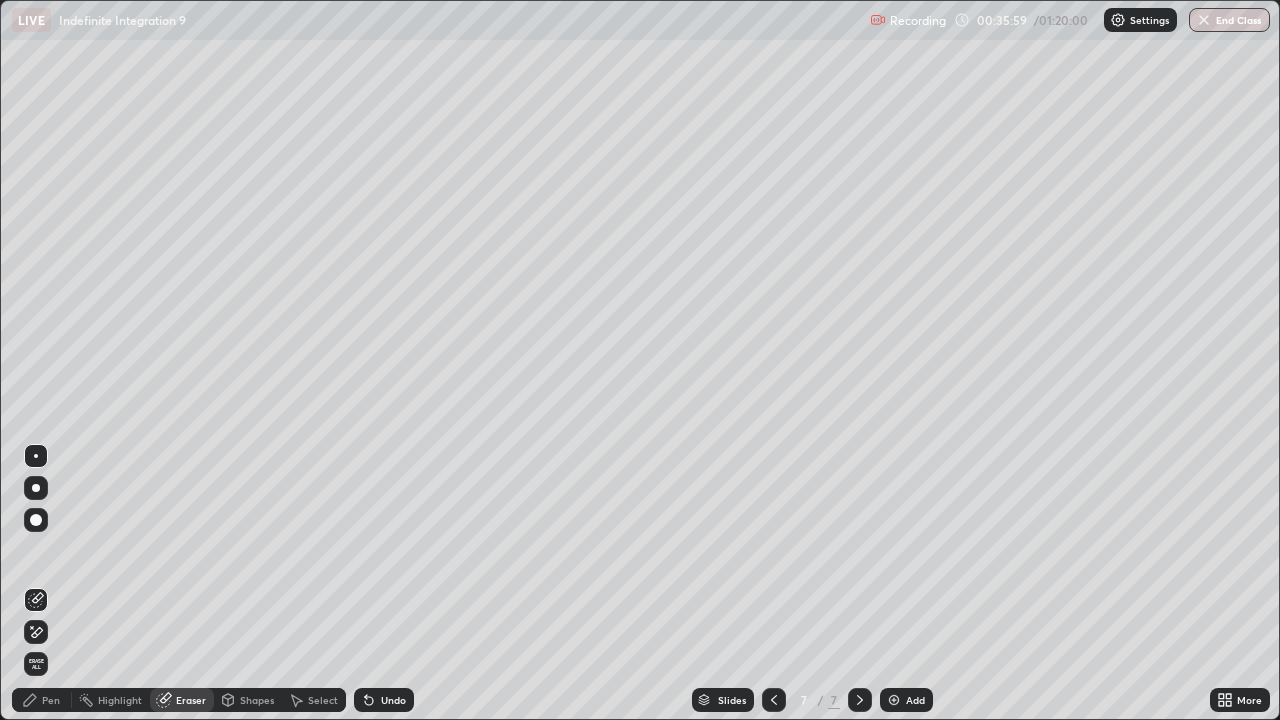 click on "Pen" at bounding box center (51, 700) 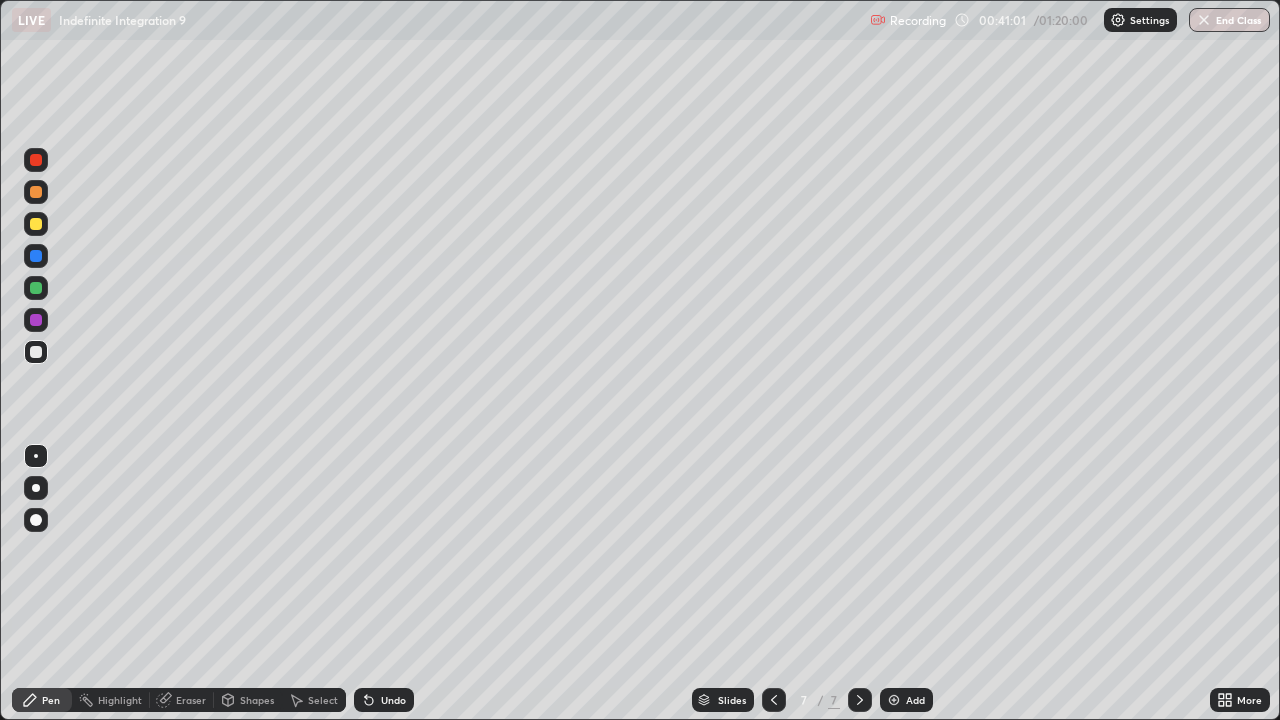 click at bounding box center [36, 288] 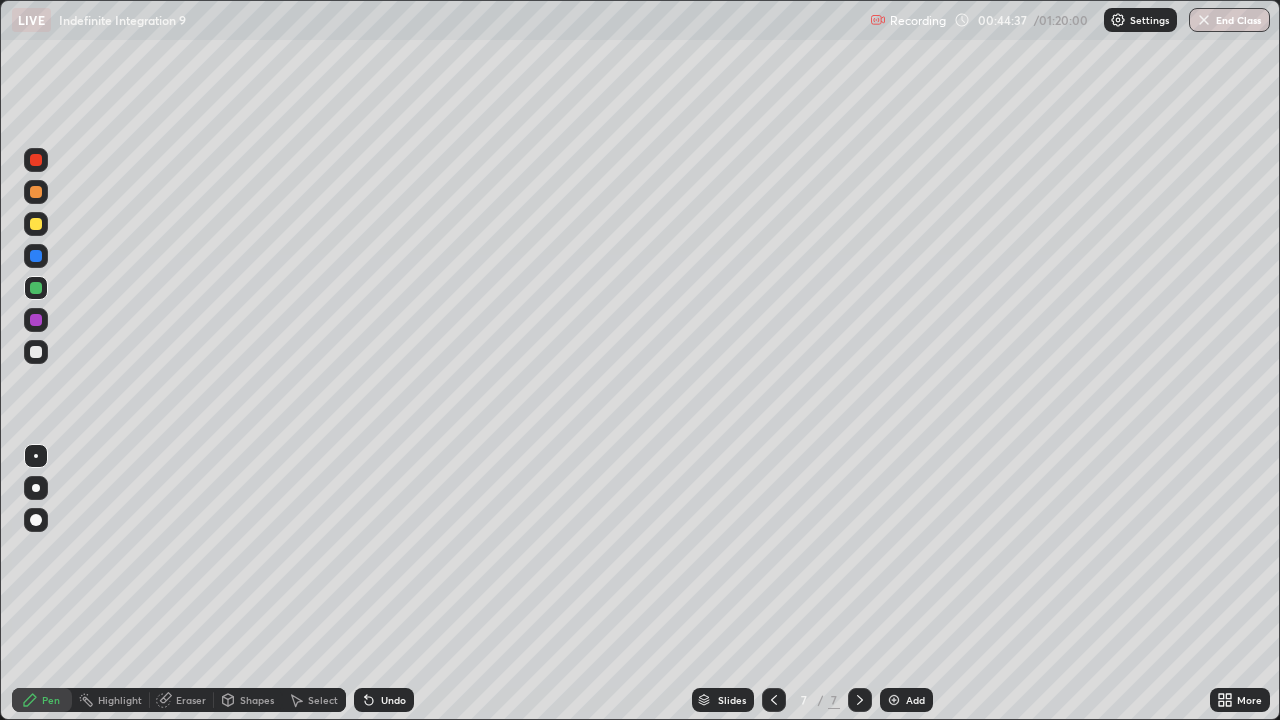 click on "Add" at bounding box center [906, 700] 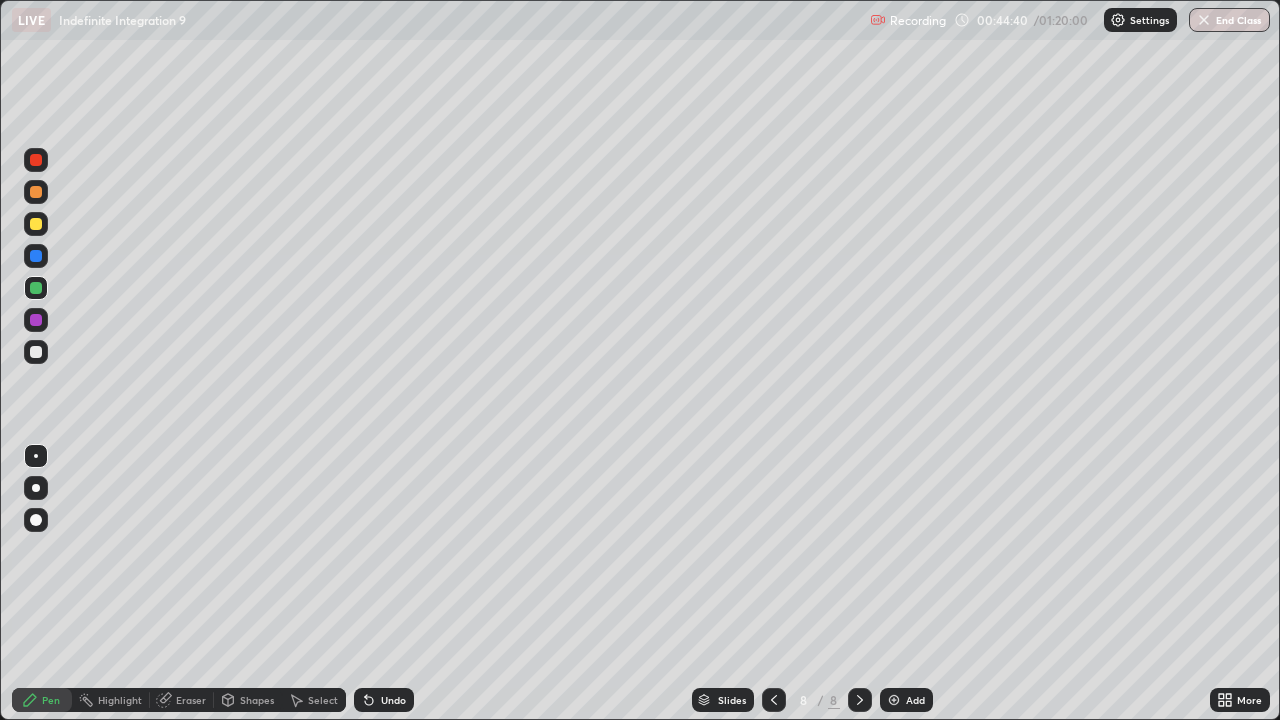 click at bounding box center [36, 352] 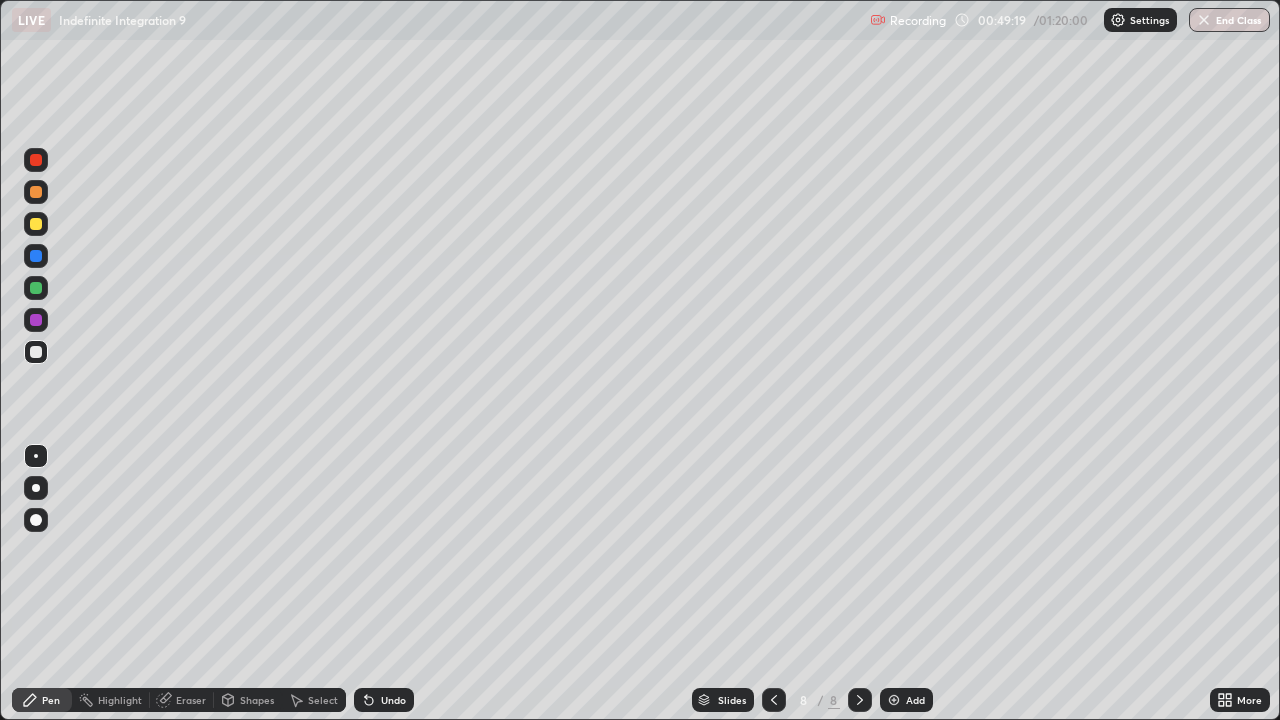 click at bounding box center (36, 256) 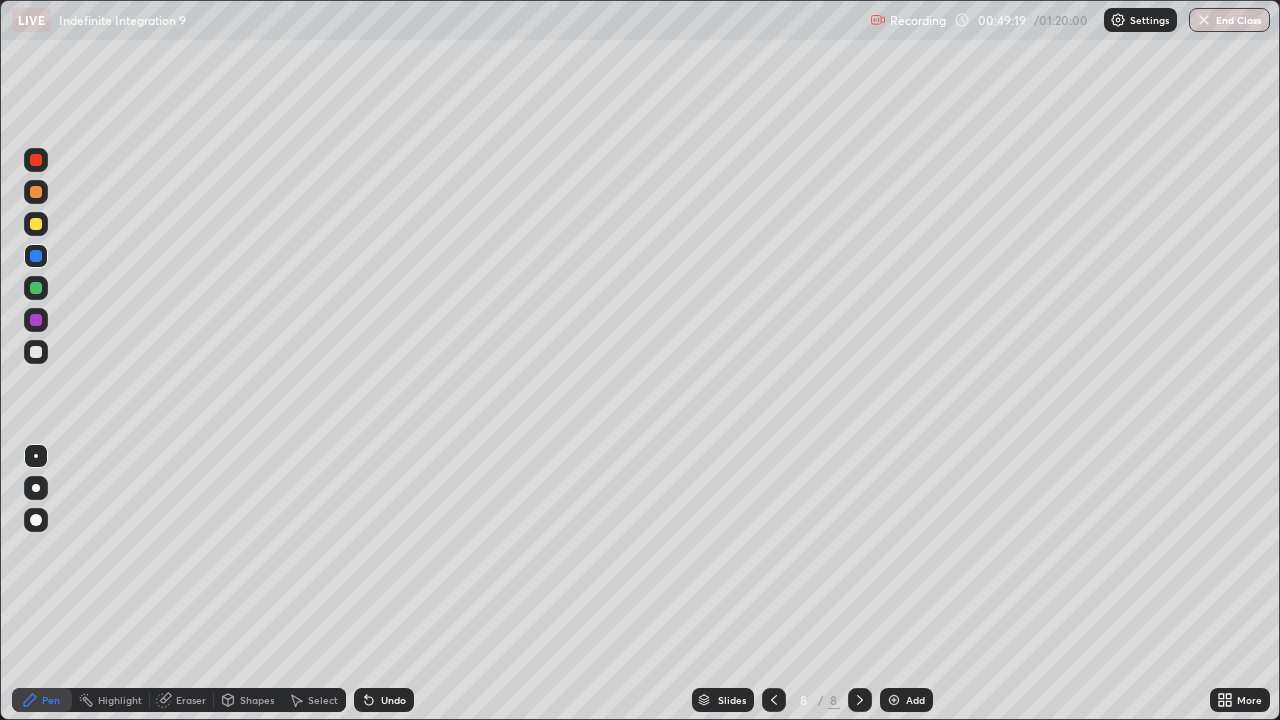 click at bounding box center [36, 224] 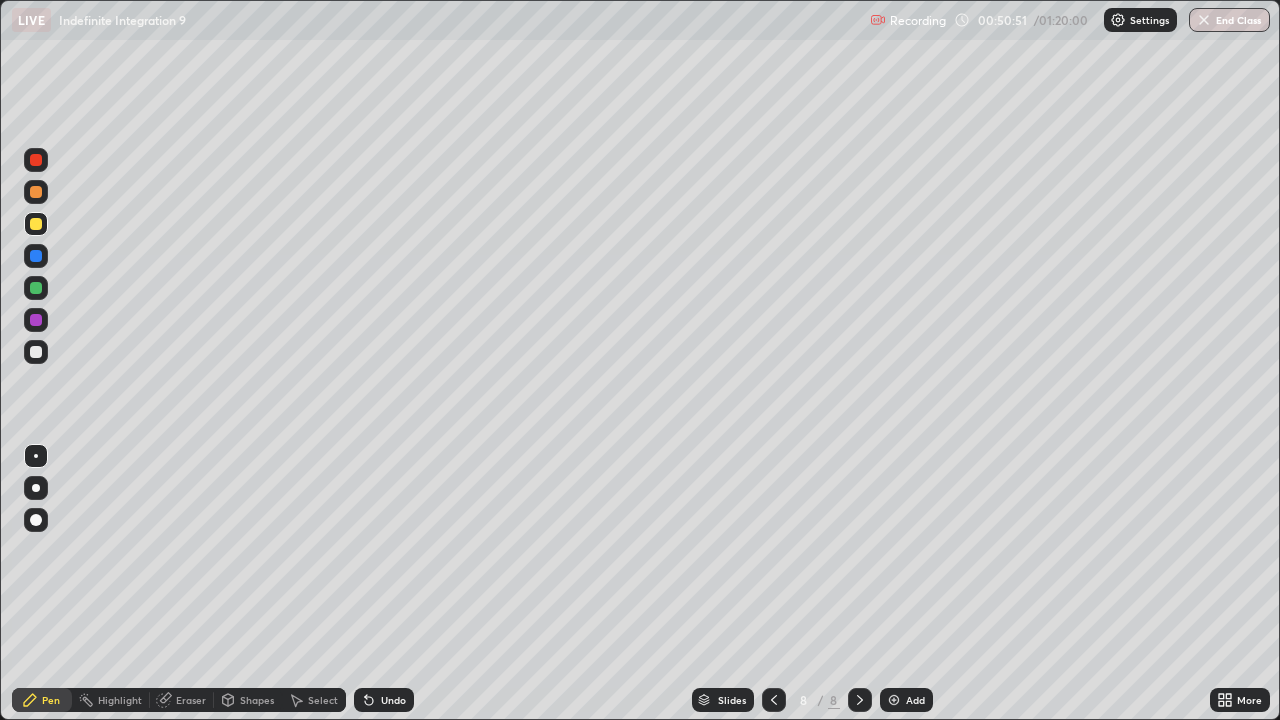 click at bounding box center (36, 352) 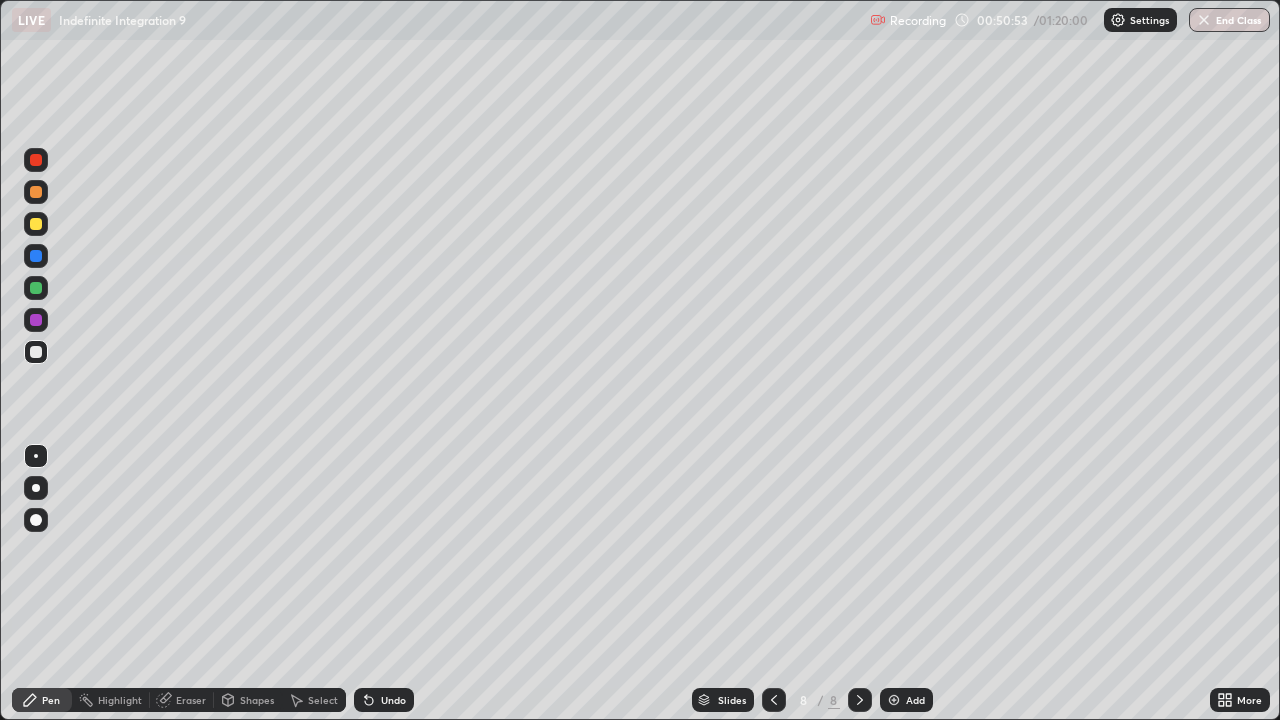 click on "Eraser" at bounding box center [191, 700] 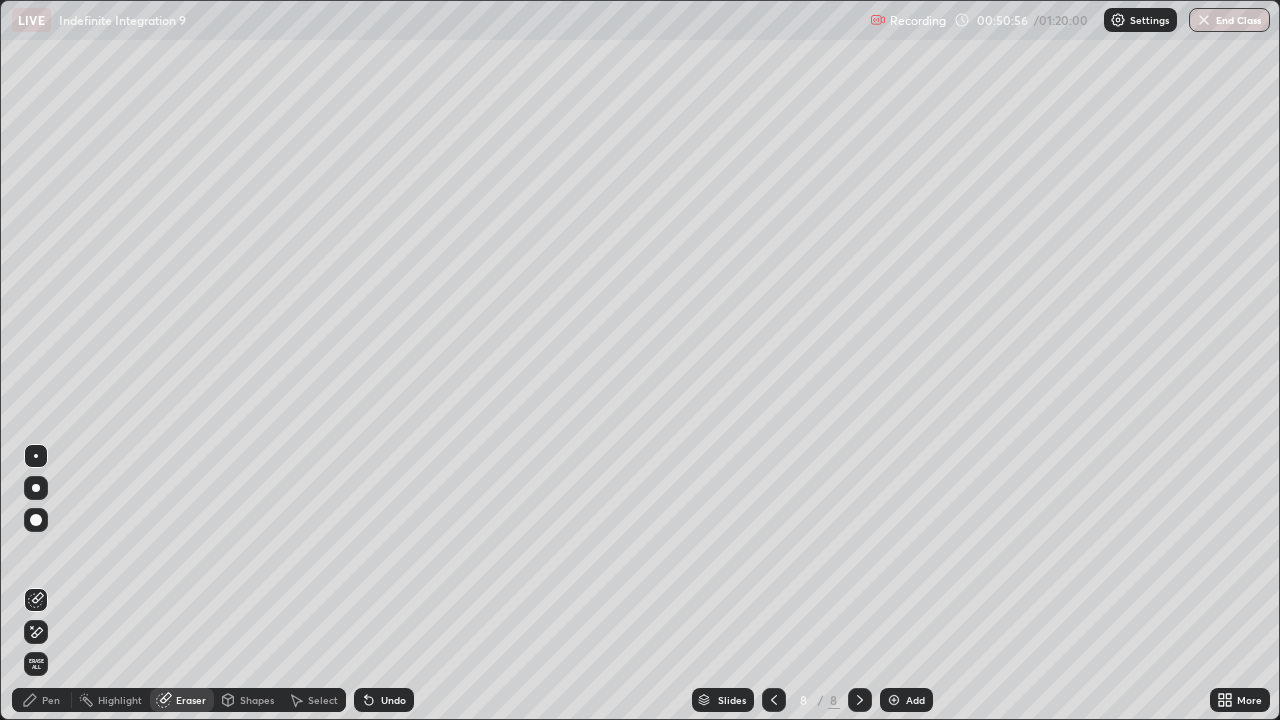 click on "Pen" at bounding box center (42, 700) 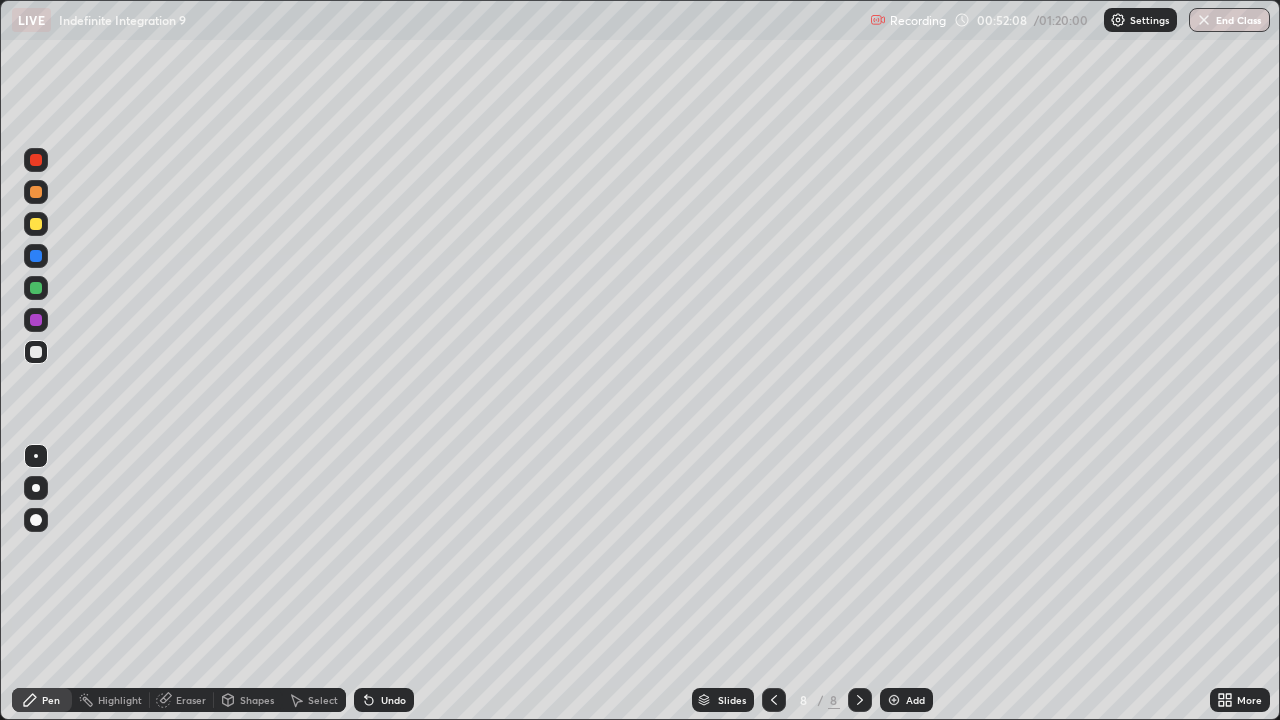 click at bounding box center [36, 288] 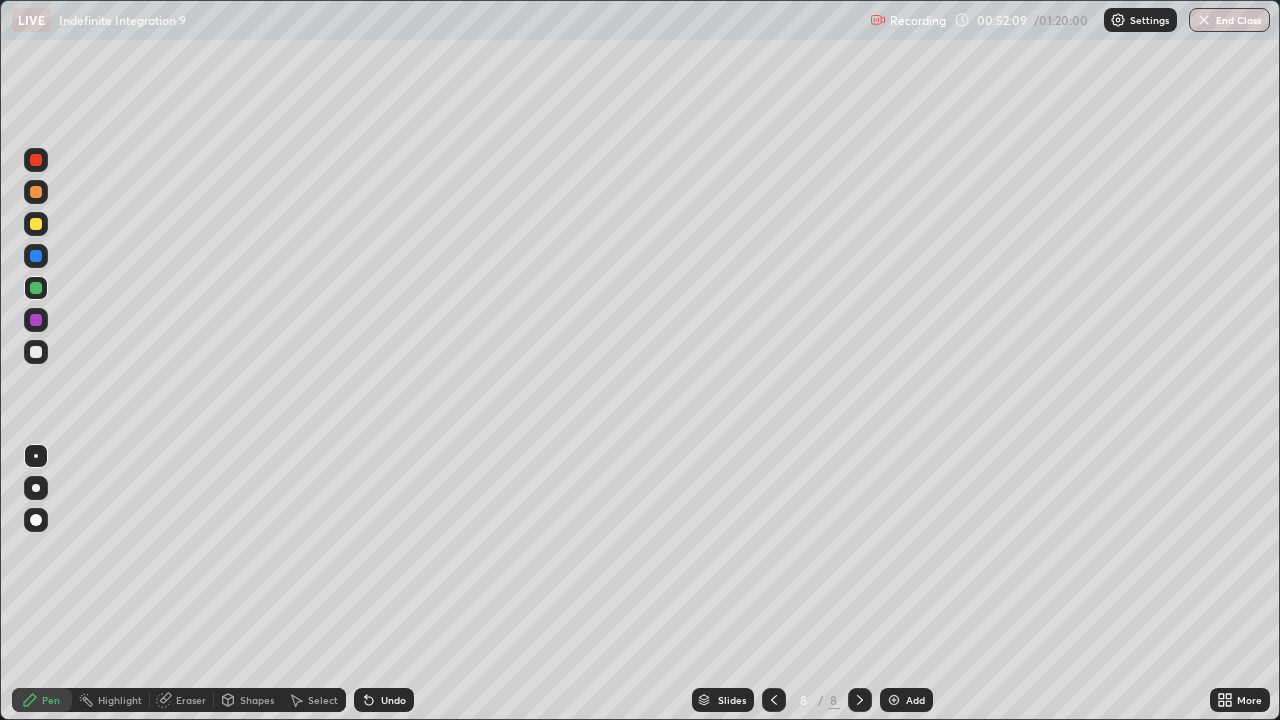 click at bounding box center [36, 224] 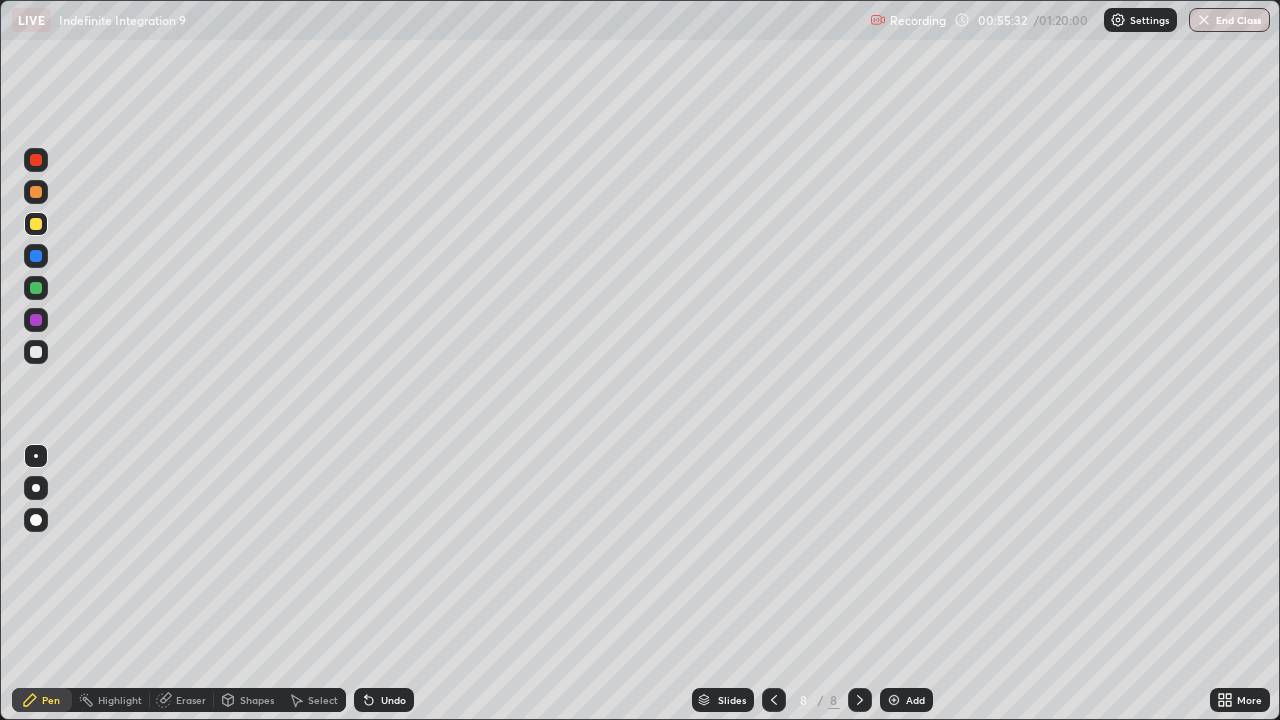 click on "Select" at bounding box center (323, 700) 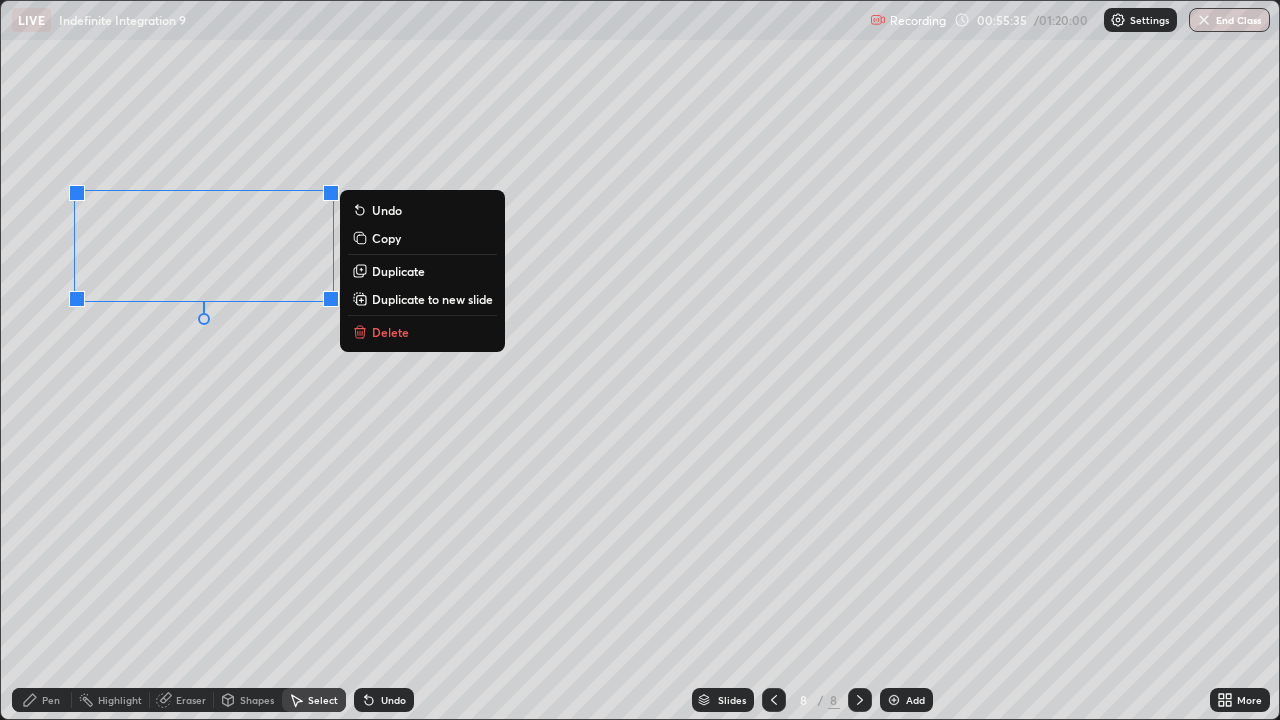 click 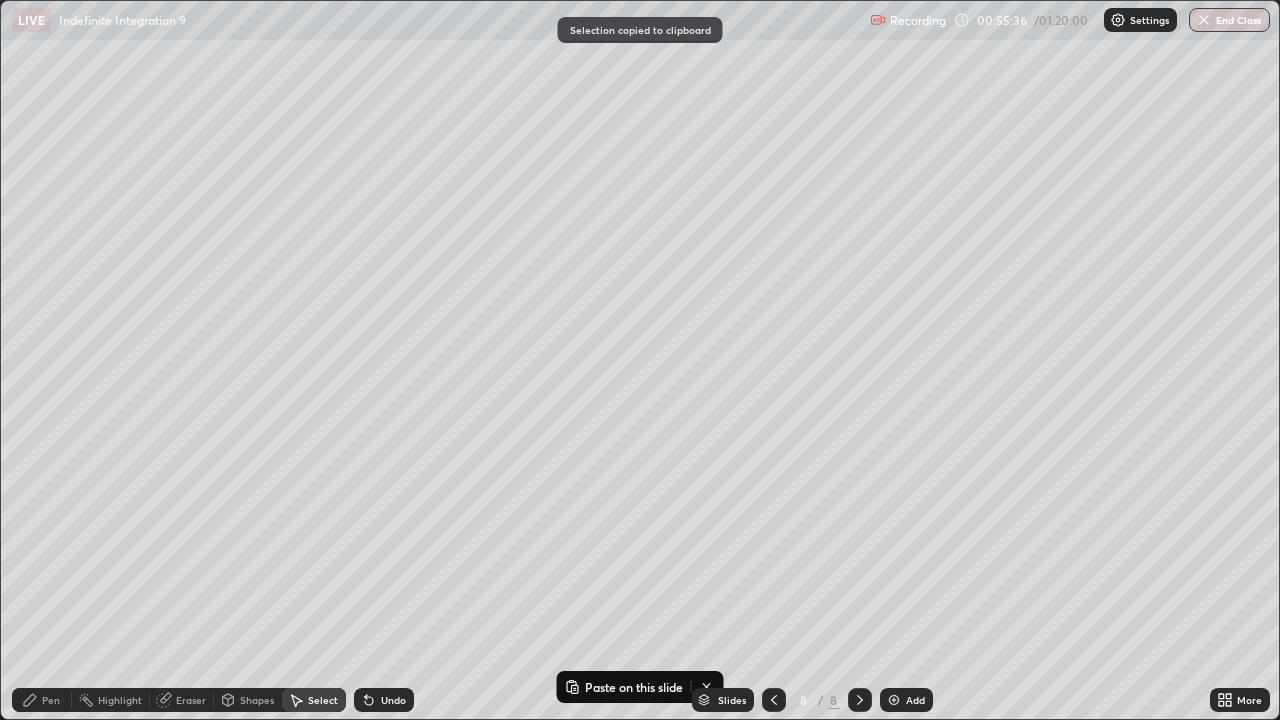 click at bounding box center (894, 700) 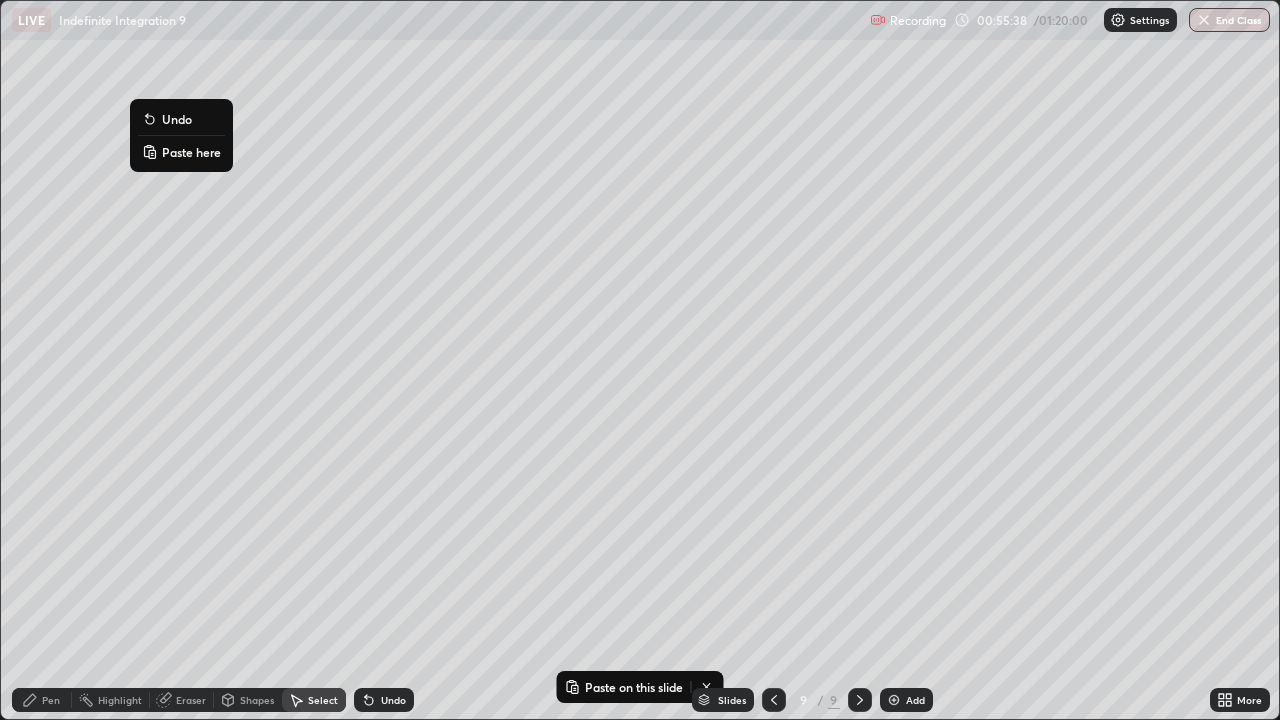 click on "Paste here" at bounding box center [181, 152] 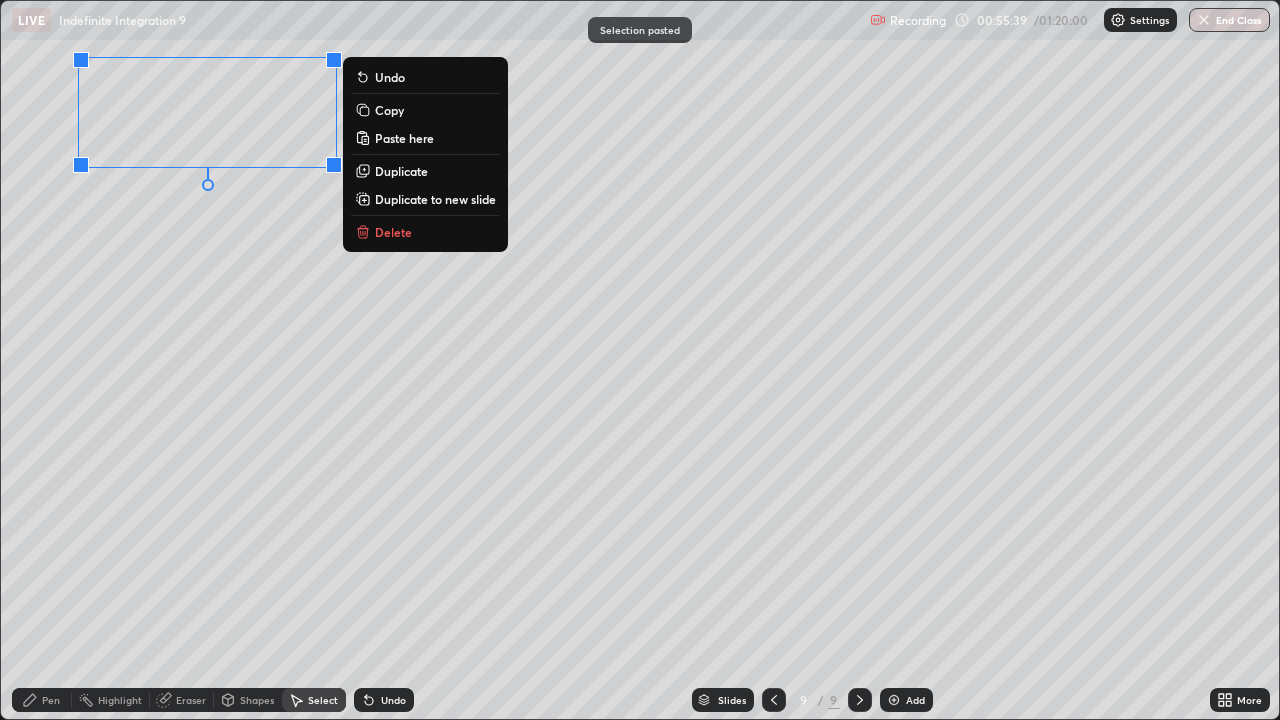 click on "0 ° Undo Copy Paste here Duplicate Duplicate to new slide Delete" at bounding box center [640, 360] 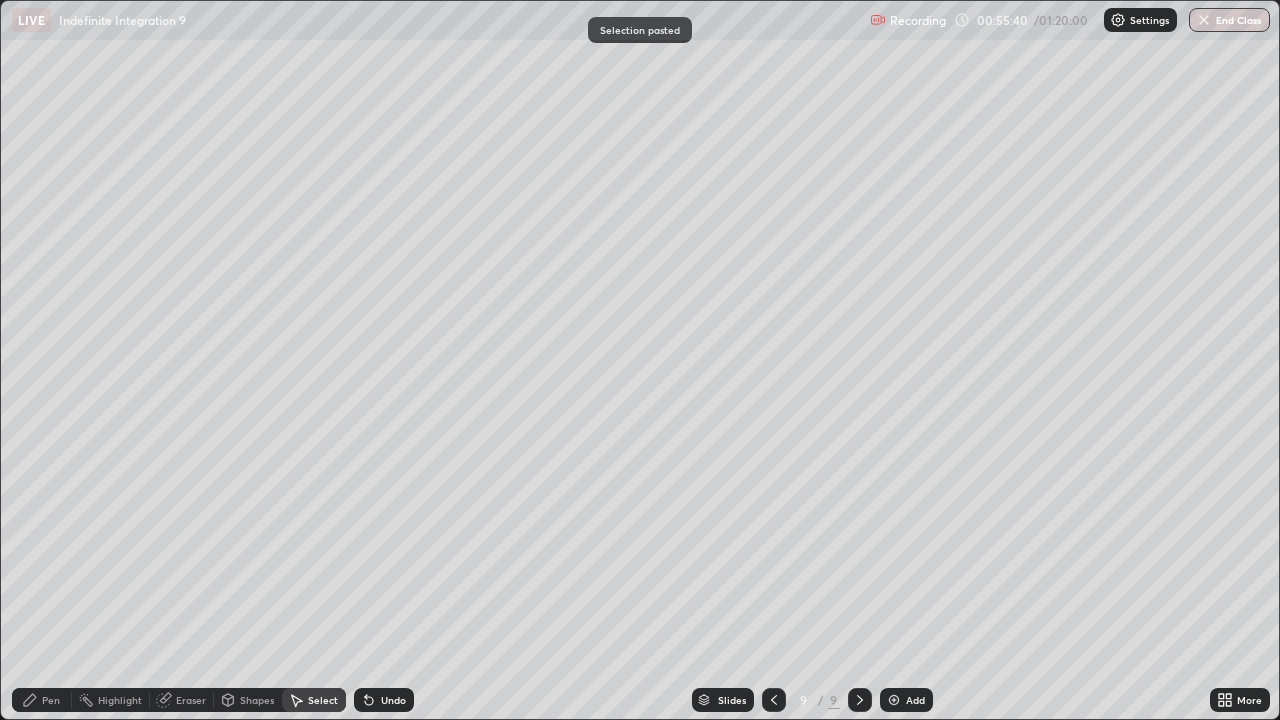 click on "Pen" at bounding box center (51, 700) 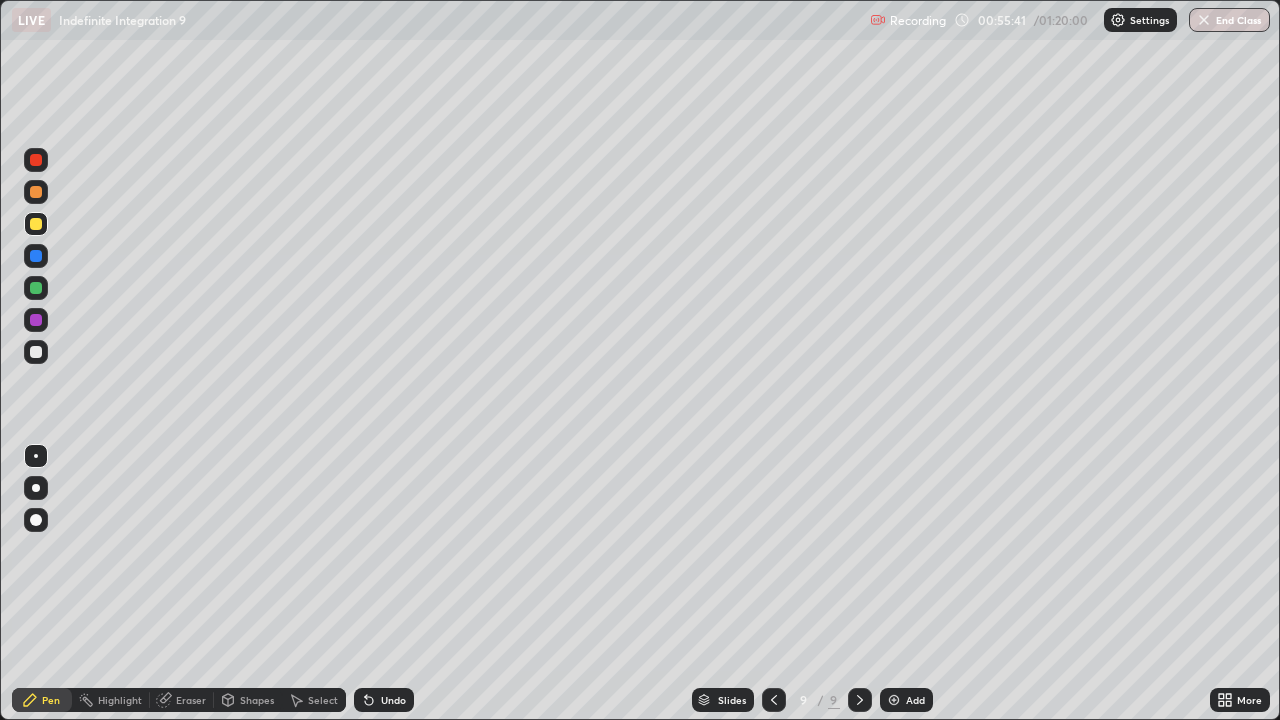 click at bounding box center [36, 352] 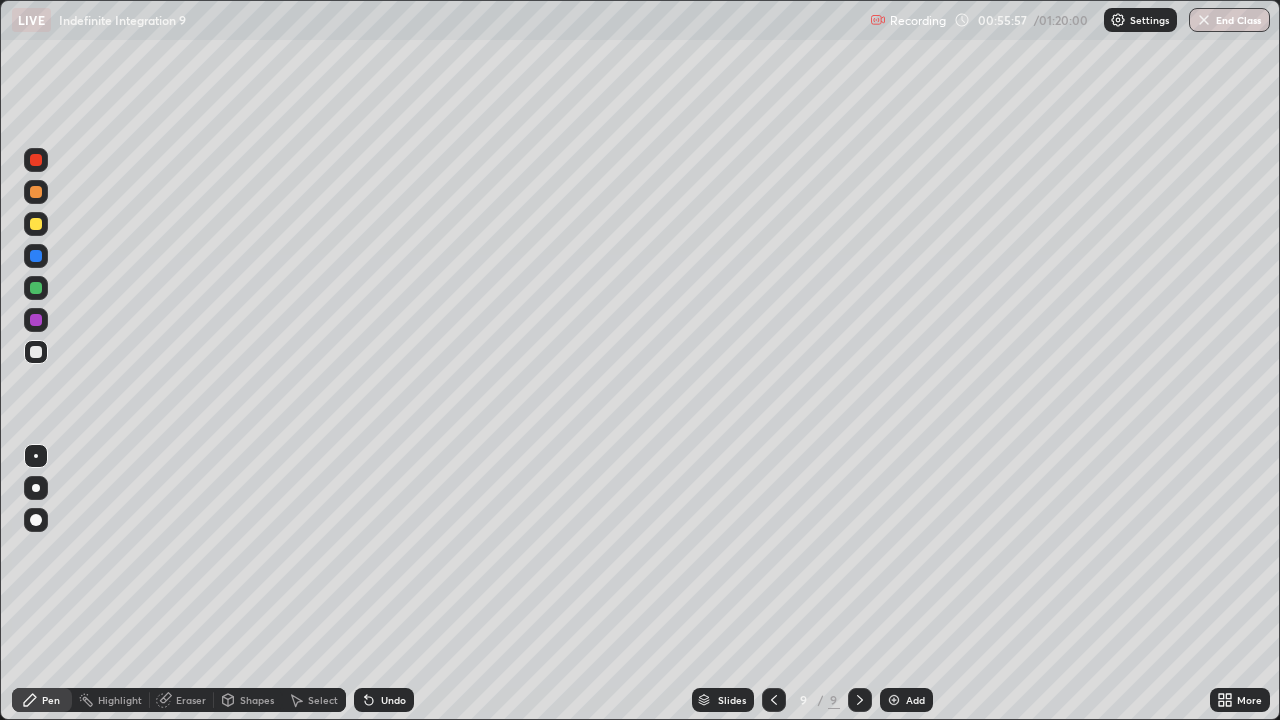 click at bounding box center [36, 256] 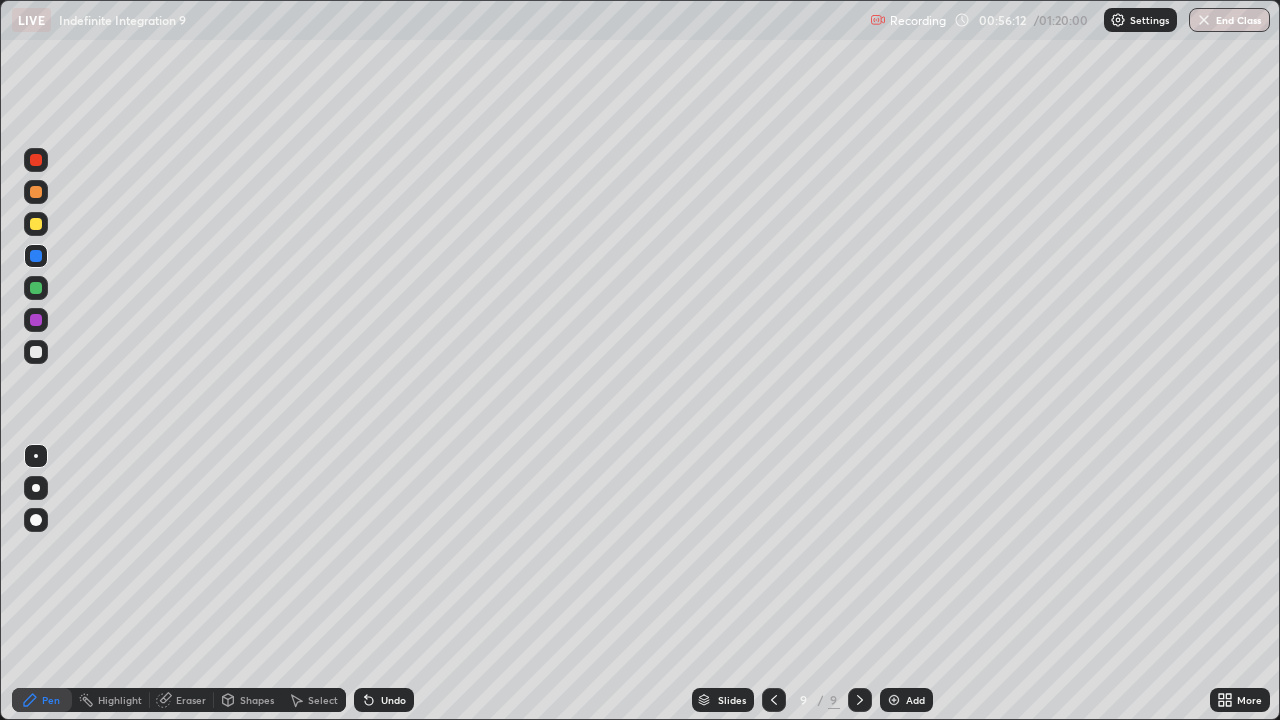 click at bounding box center [36, 352] 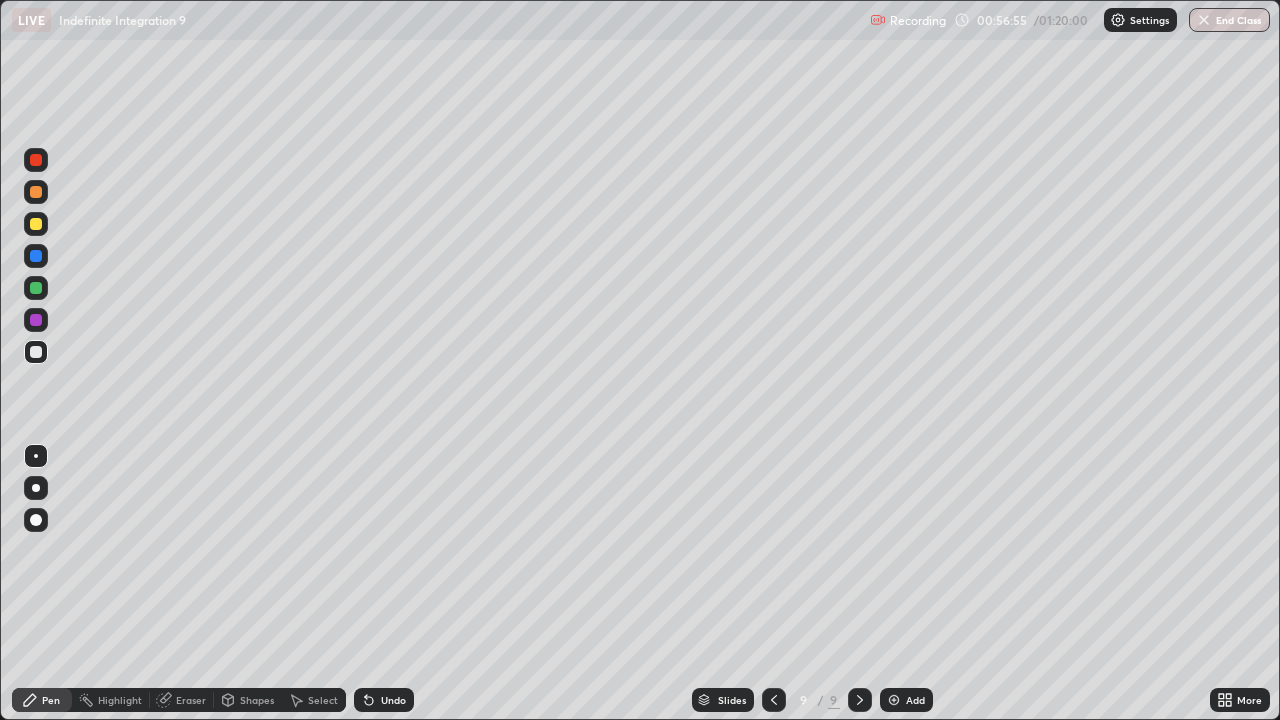 click at bounding box center (774, 700) 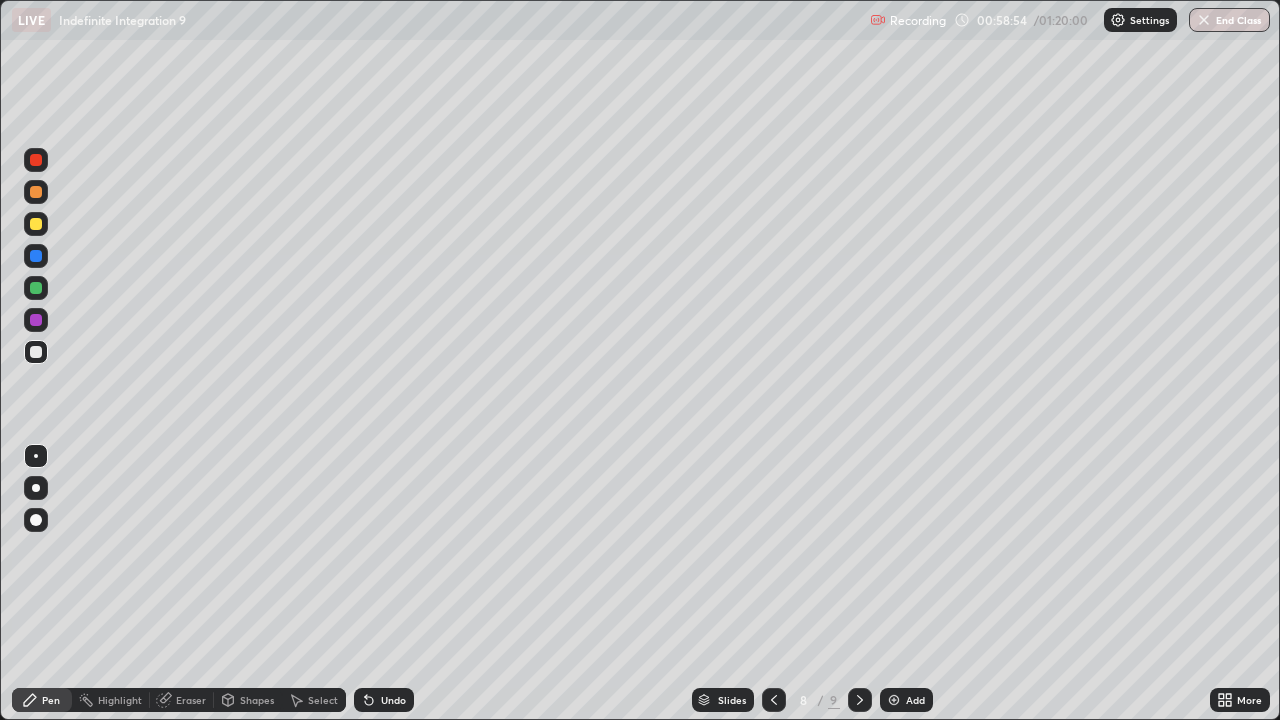 click at bounding box center (36, 288) 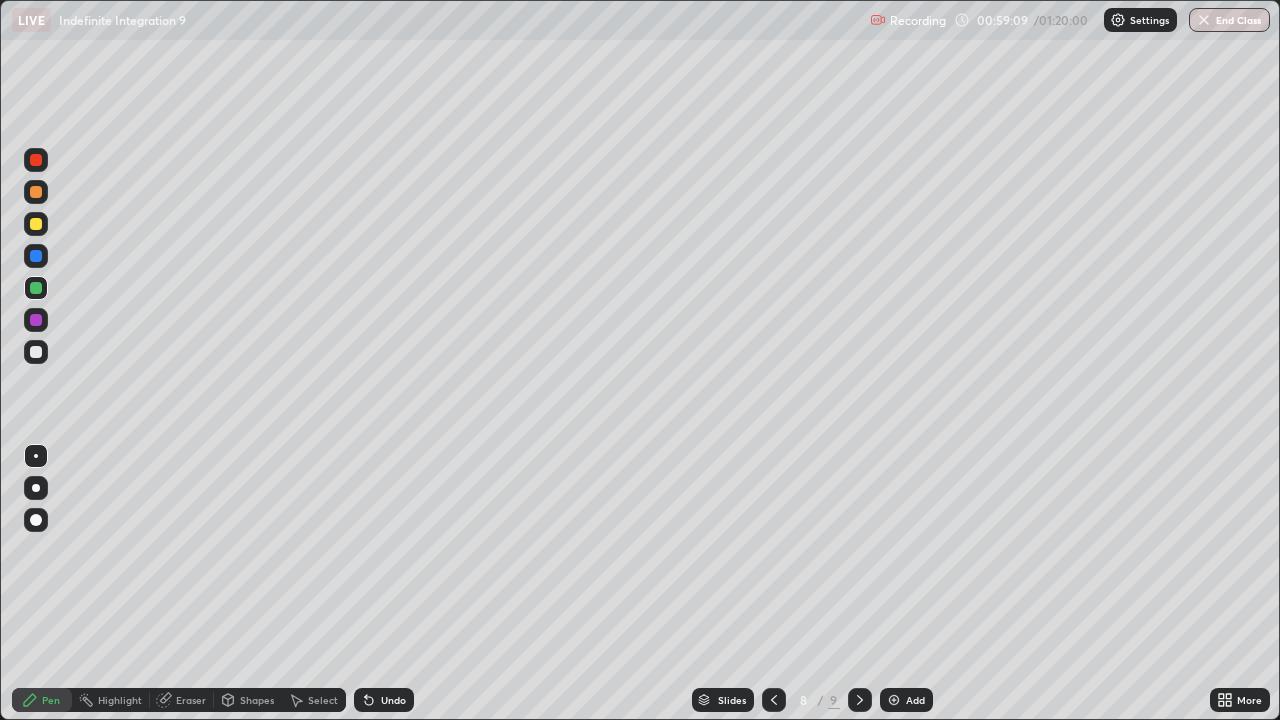 click on "Select" at bounding box center [314, 700] 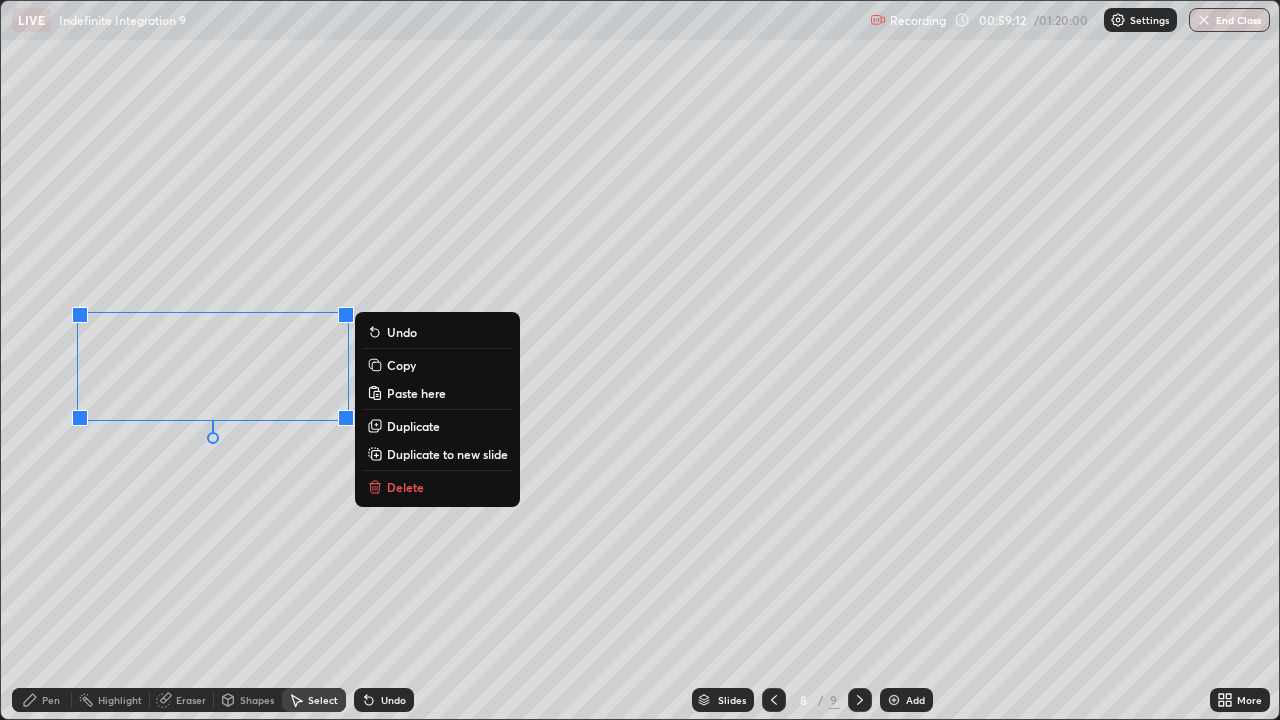 click on "Copy" at bounding box center [401, 365] 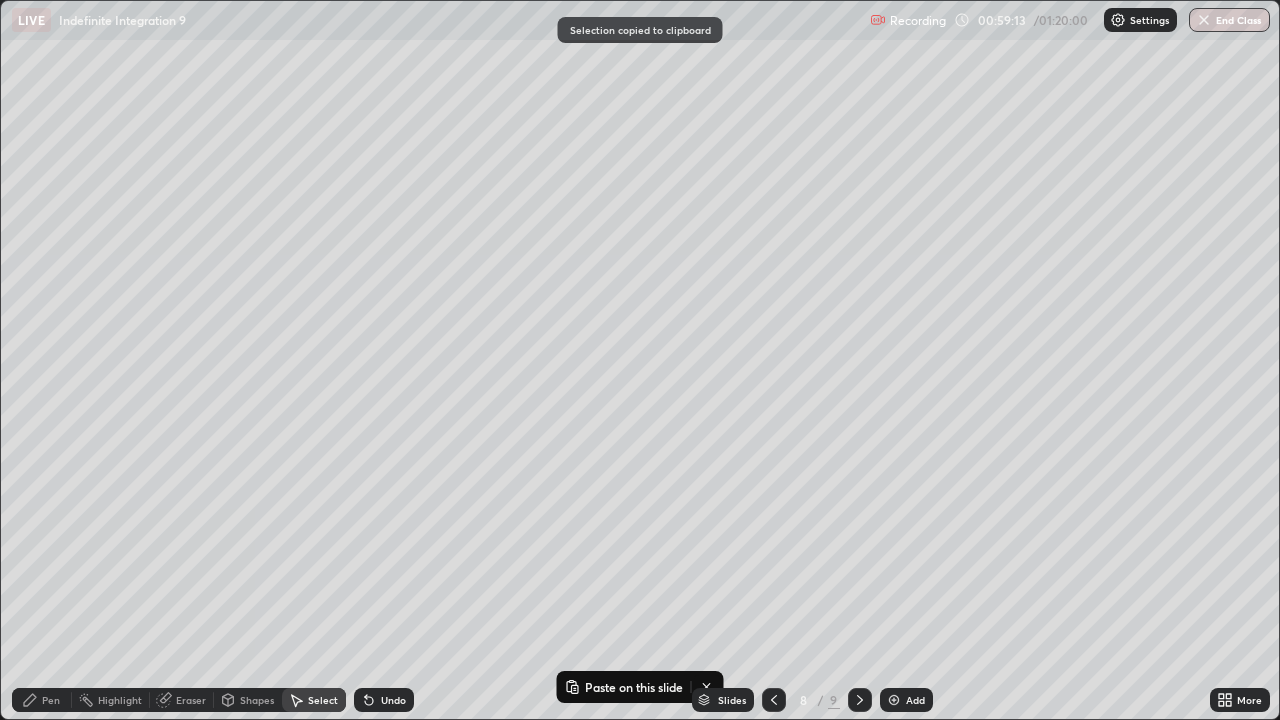 click at bounding box center [860, 700] 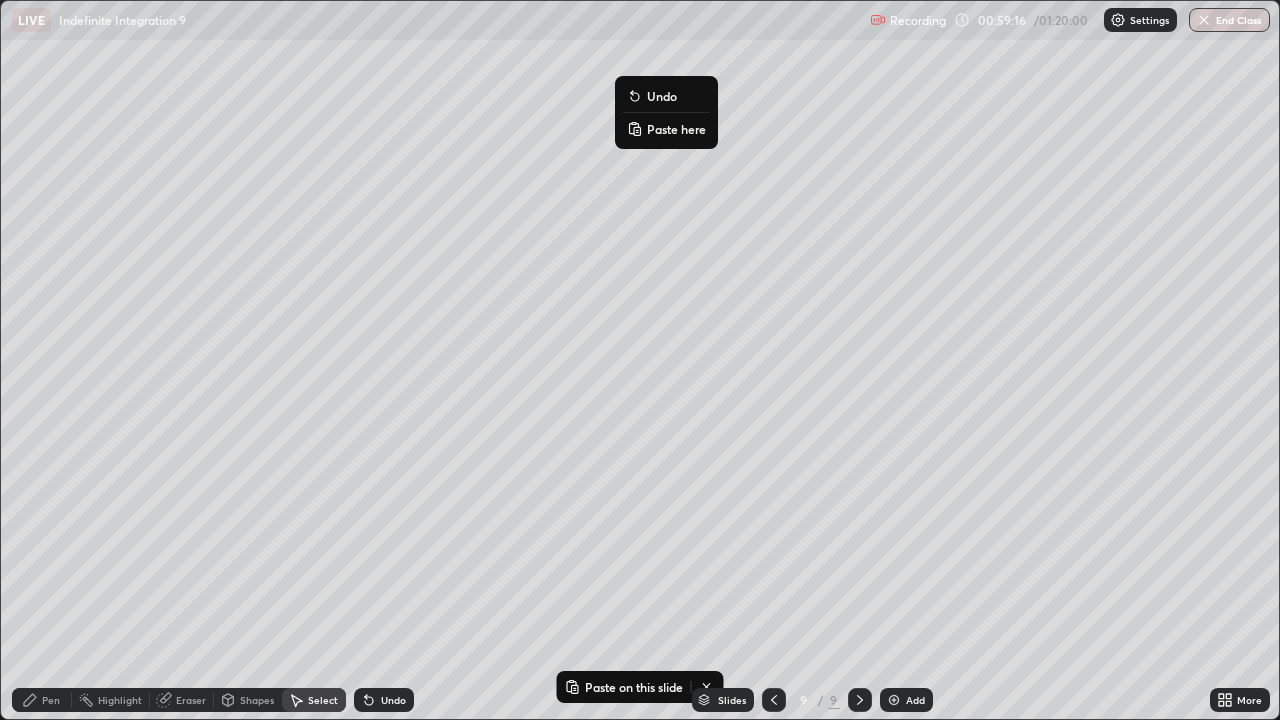 click 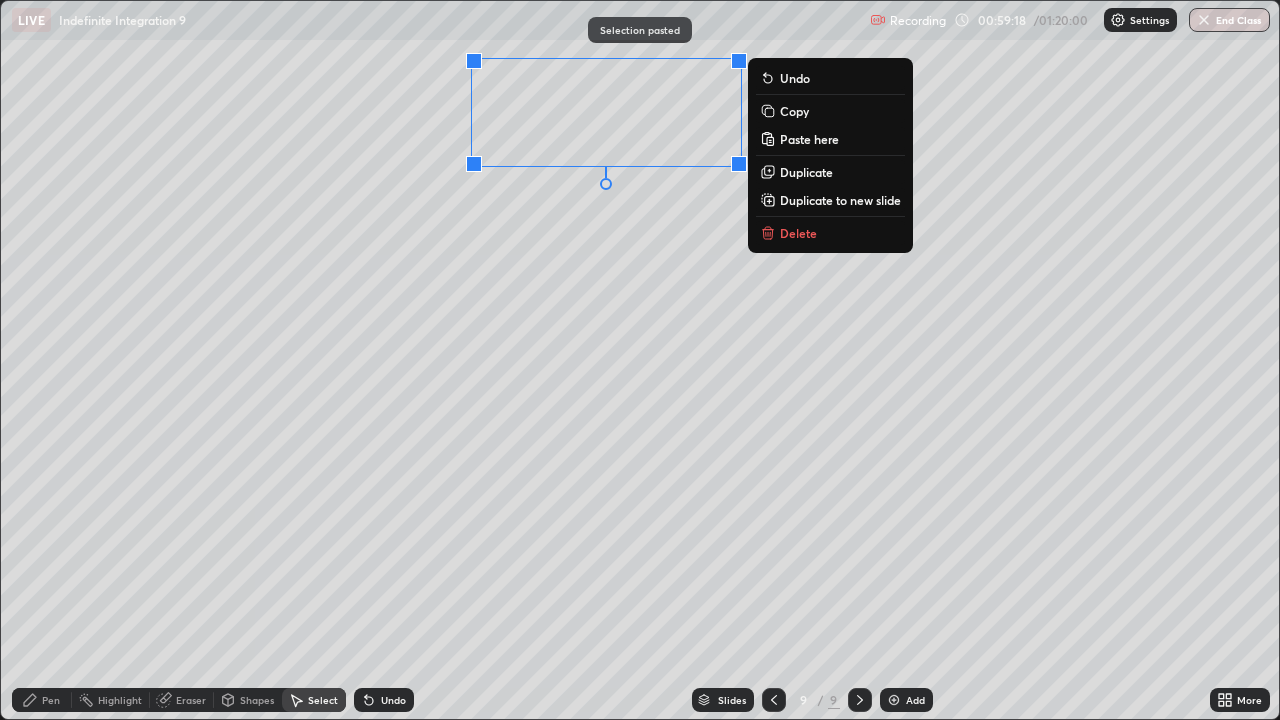 click on "0 ° Undo Copy Paste here Duplicate Duplicate to new slide Delete" at bounding box center [640, 360] 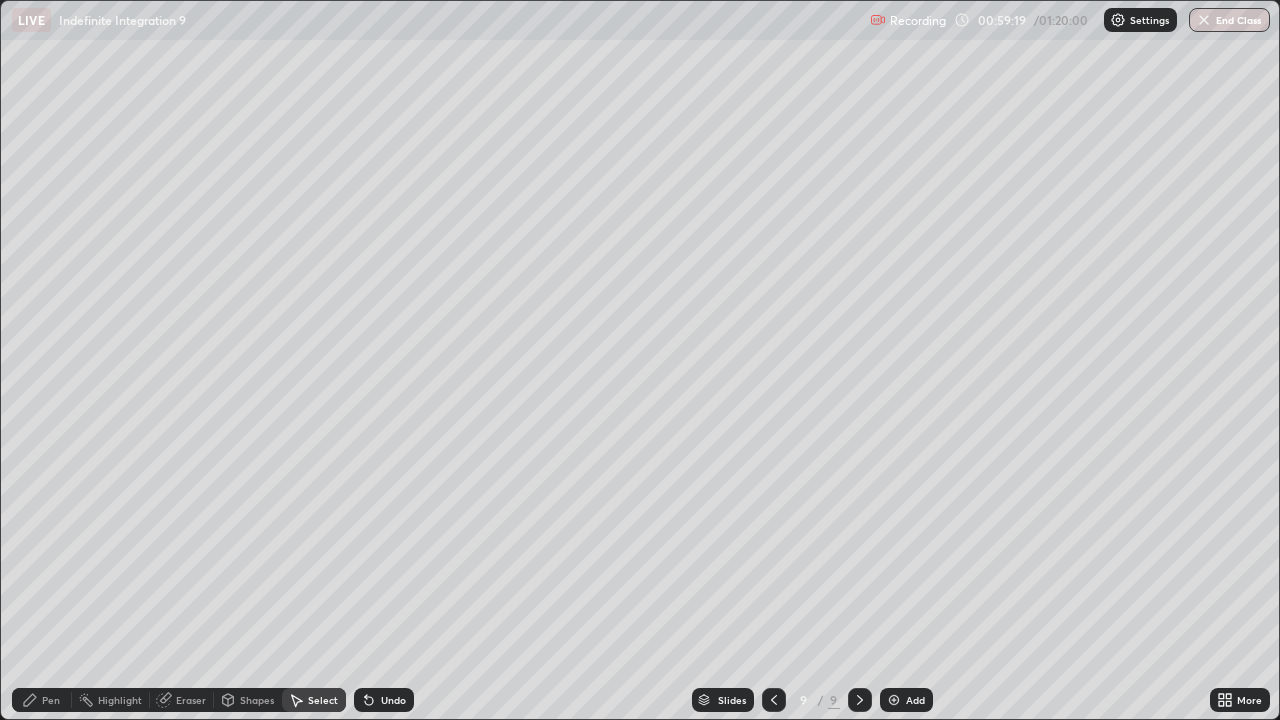 click on "Pen" at bounding box center (42, 700) 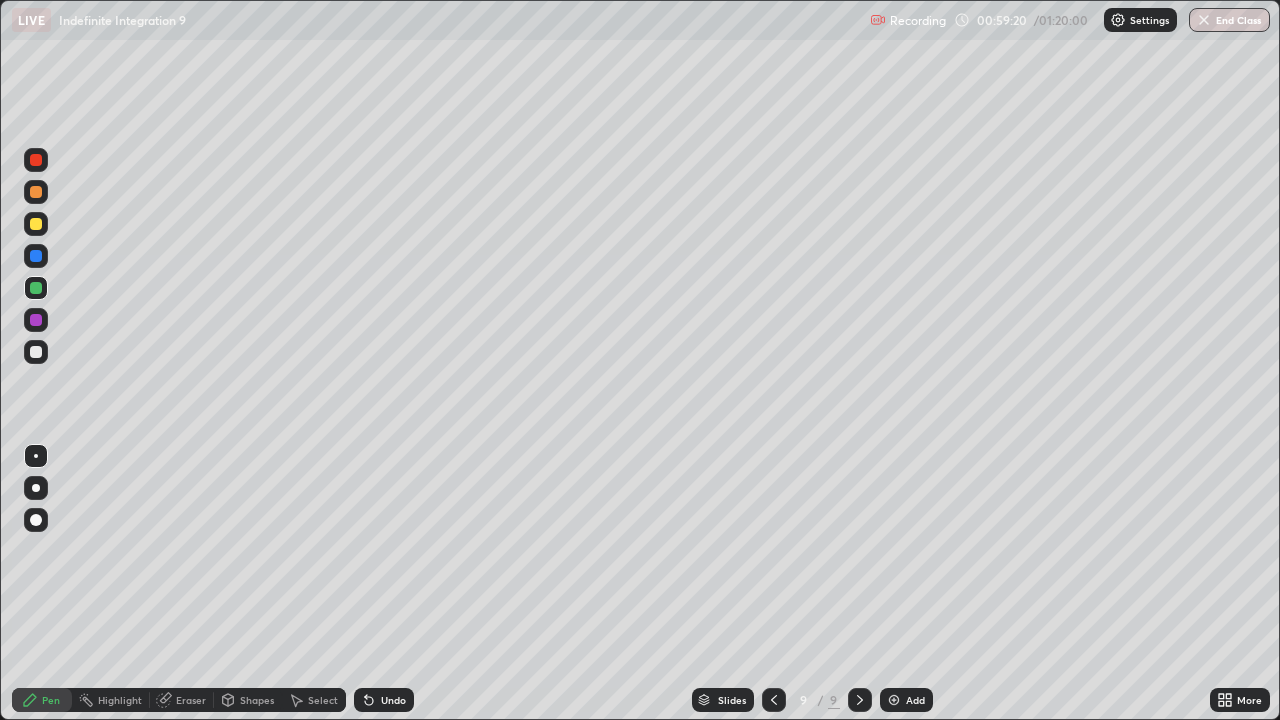 click at bounding box center [36, 352] 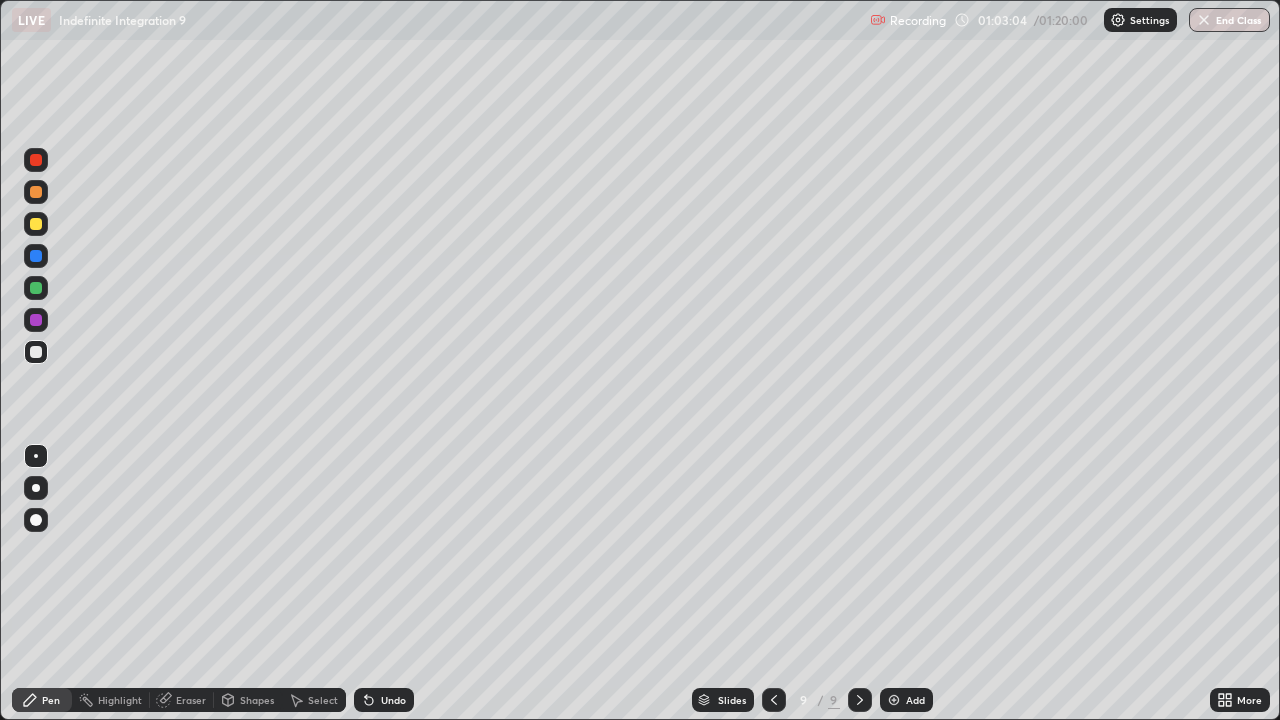 click at bounding box center [36, 288] 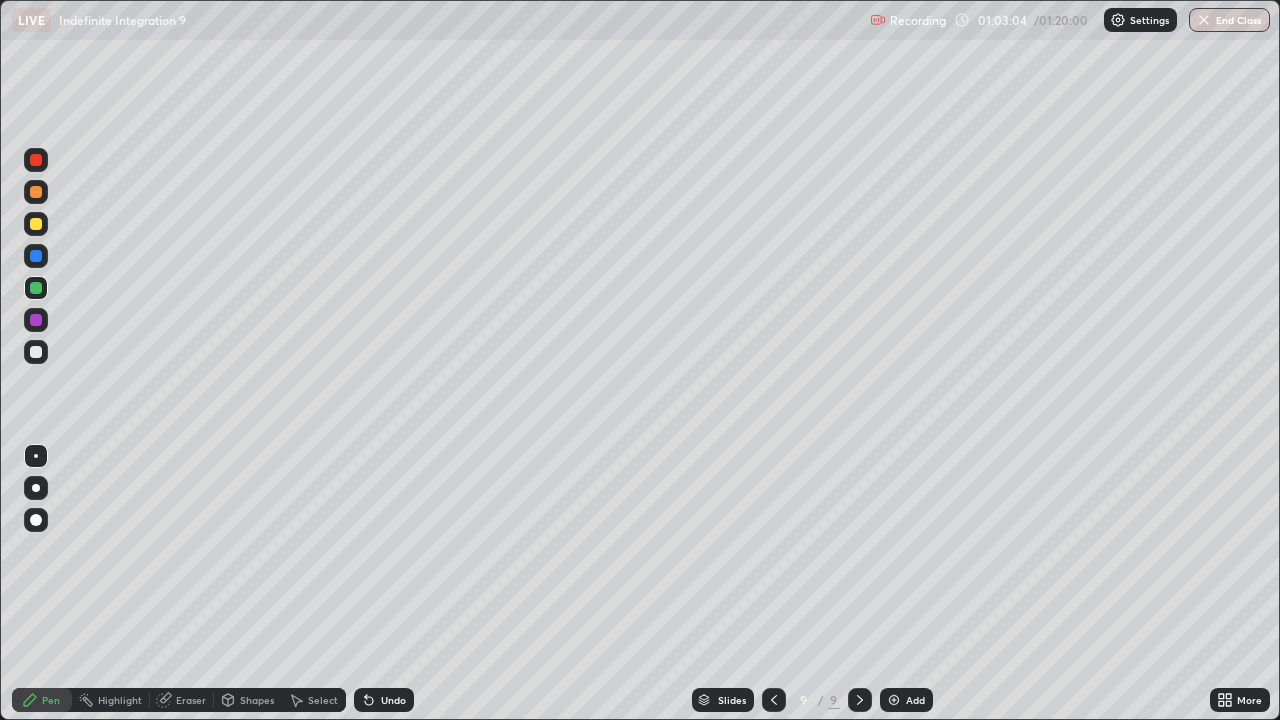 click at bounding box center (36, 224) 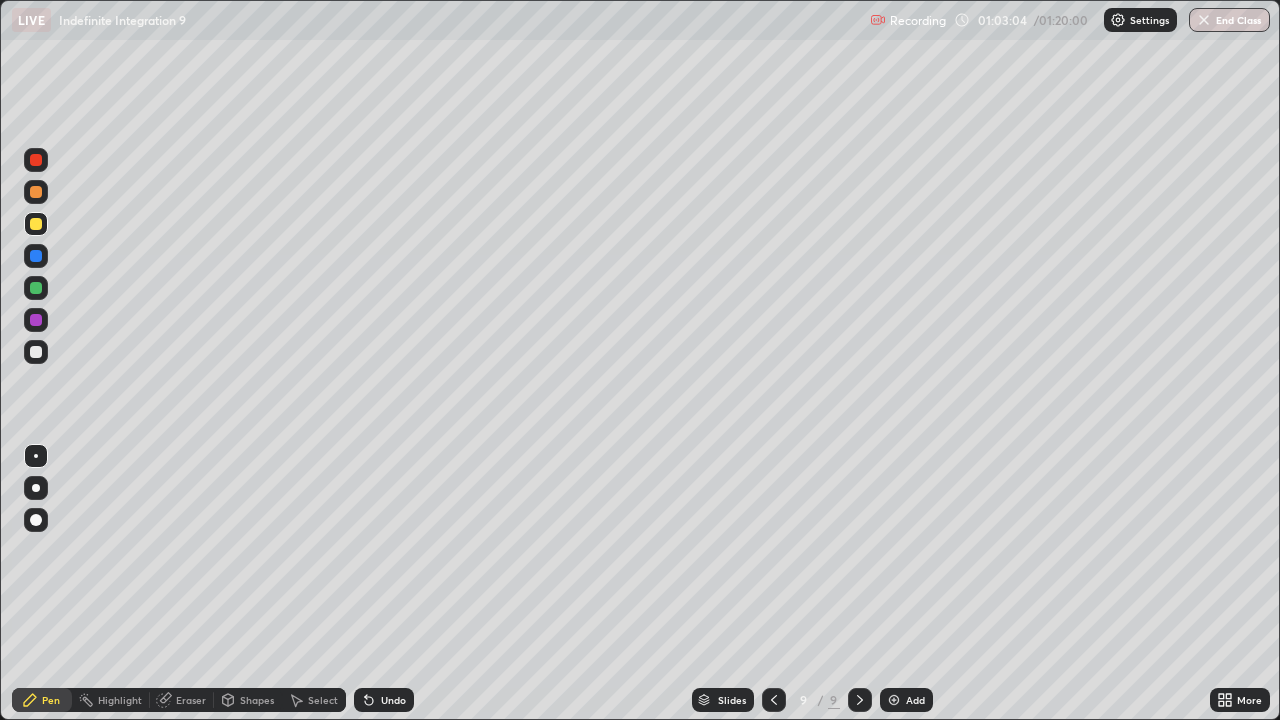 click at bounding box center (36, 160) 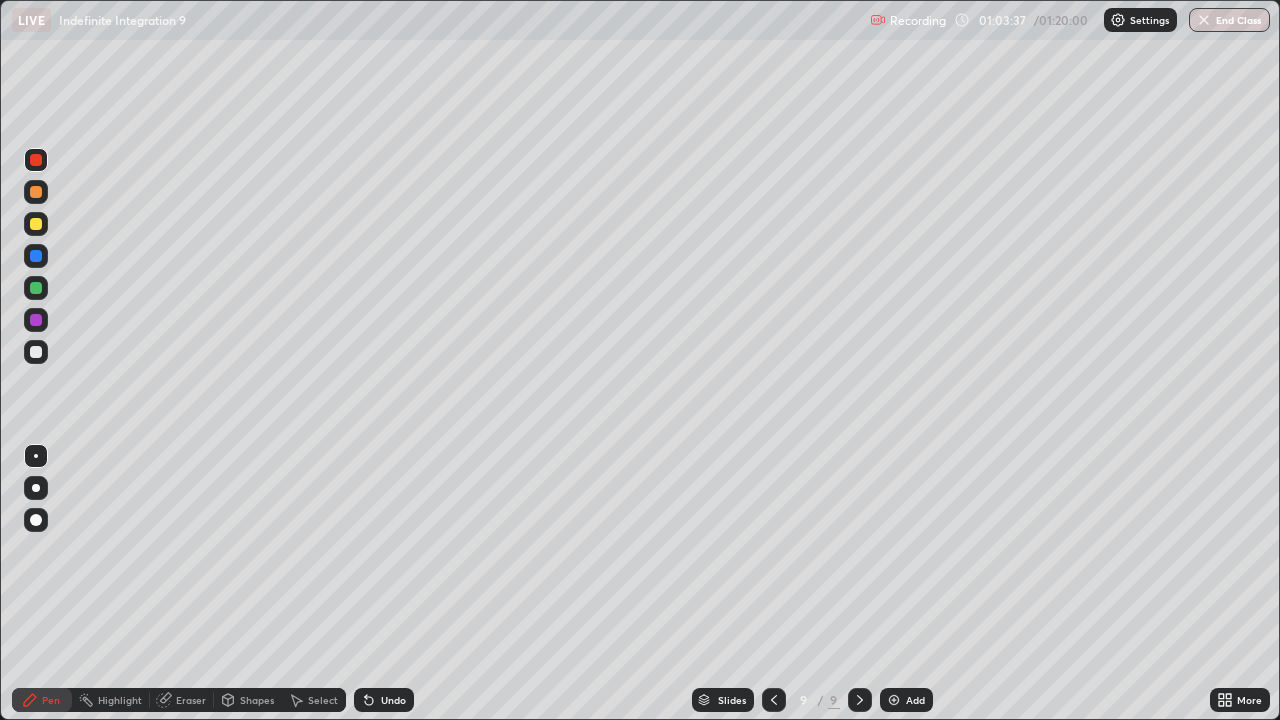 click 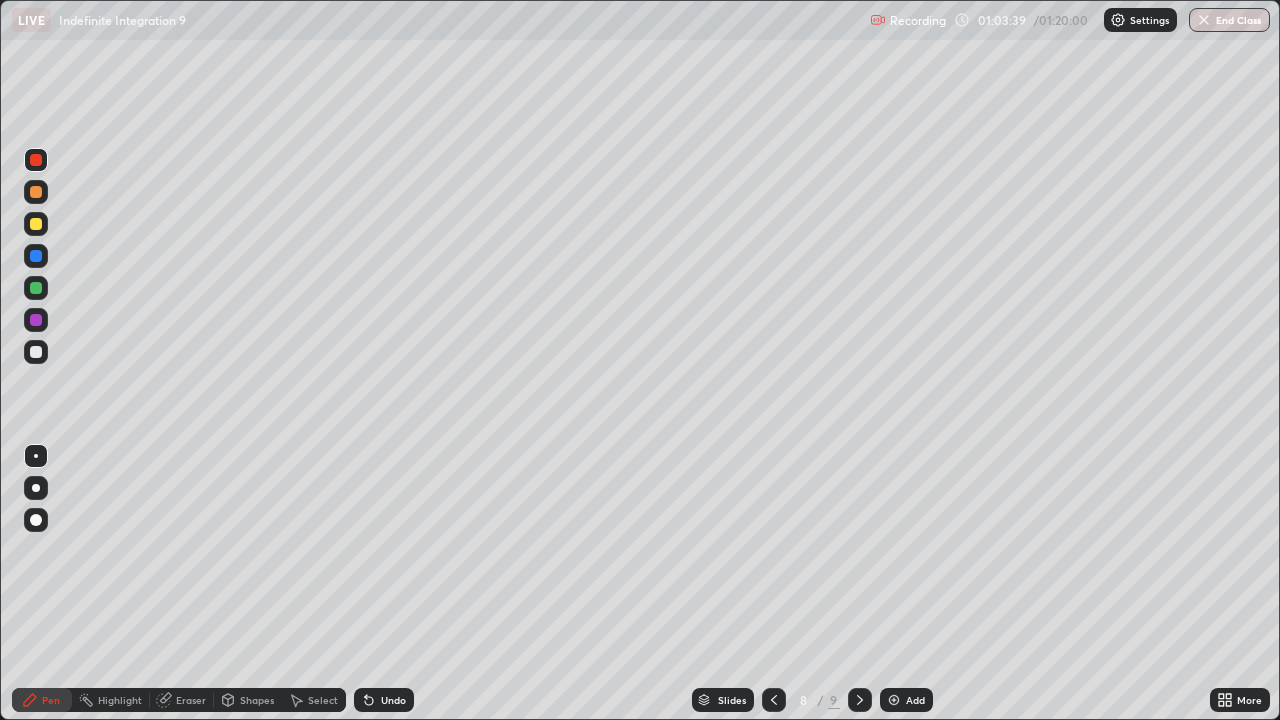 click on "Select" at bounding box center [323, 700] 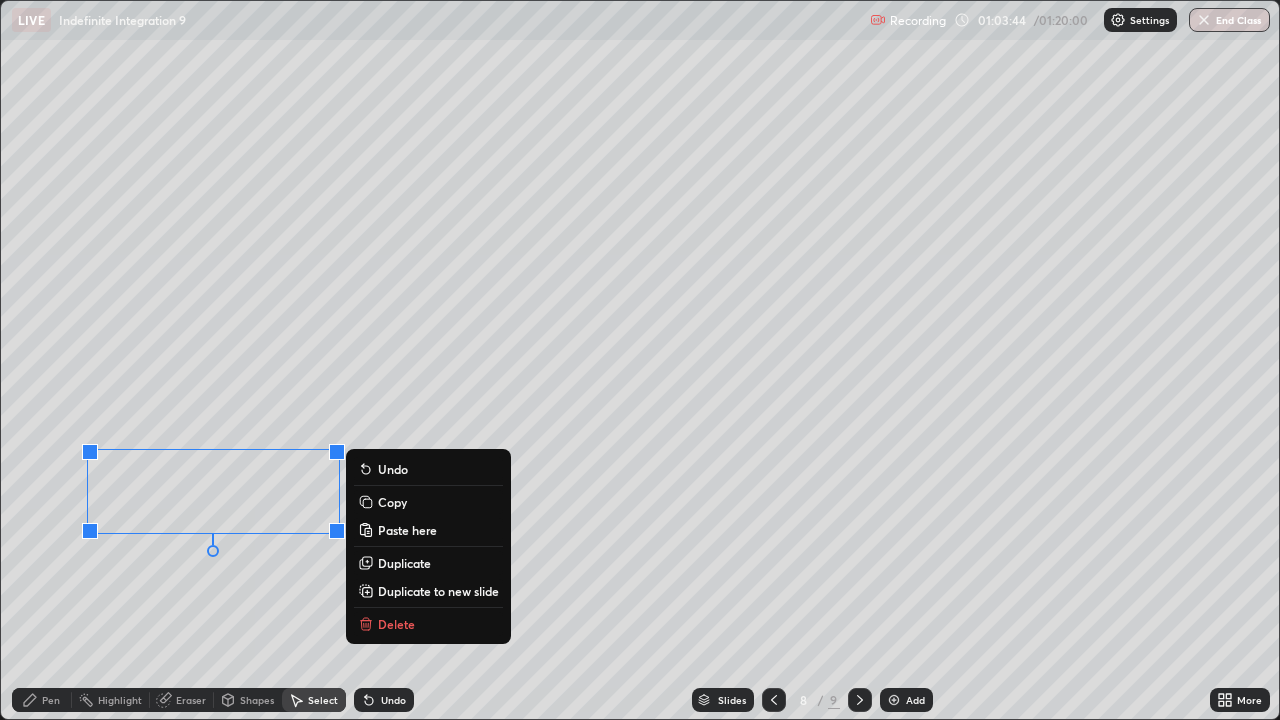click on "Copy" at bounding box center (392, 502) 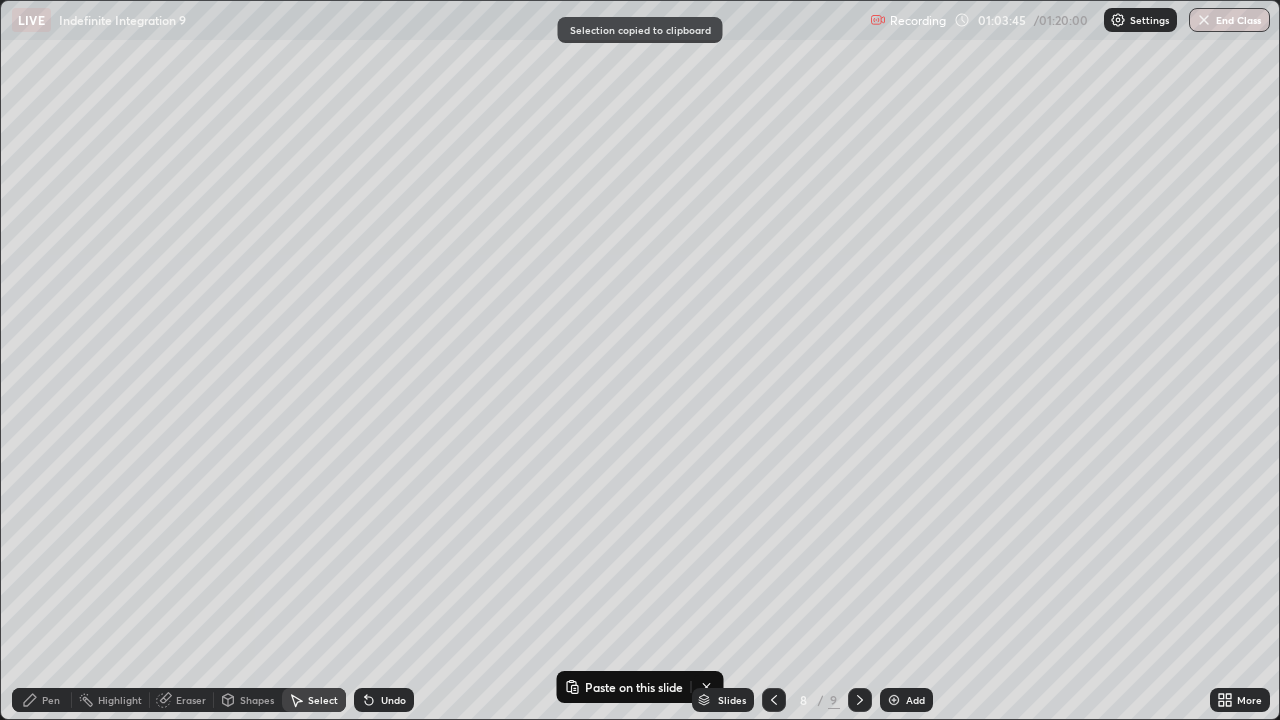 click 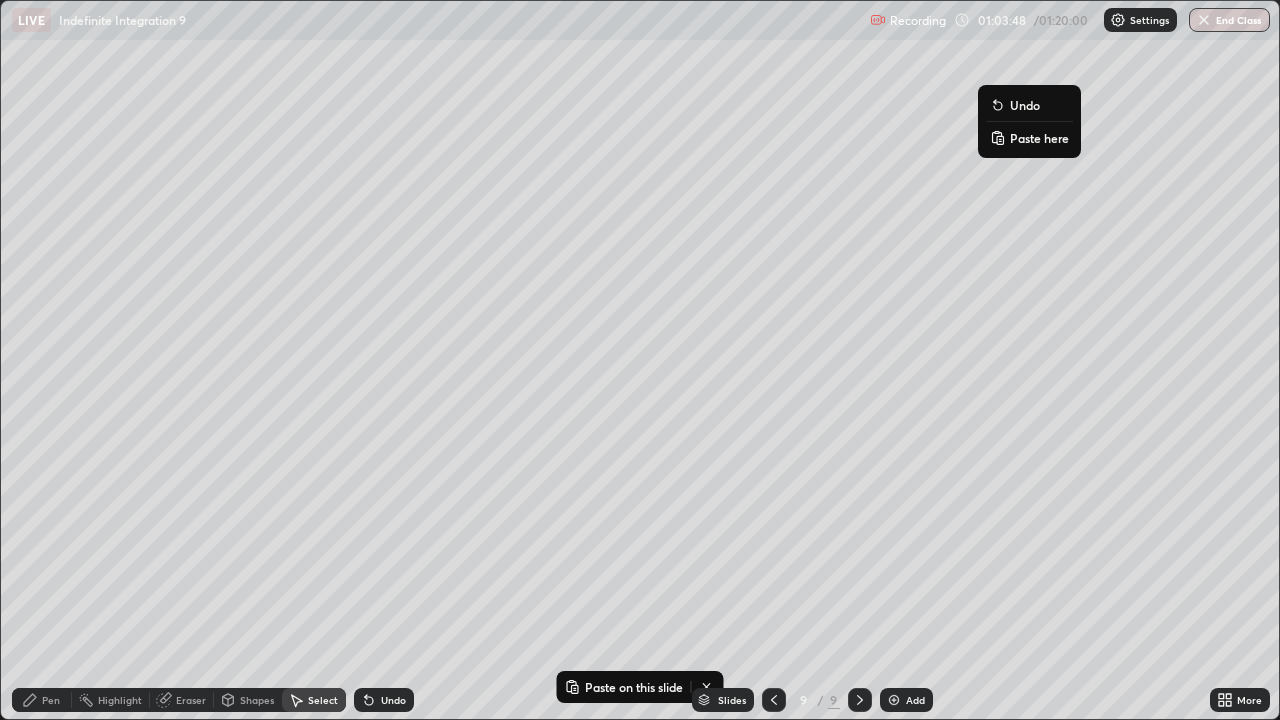 click on "Paste here" at bounding box center [1039, 138] 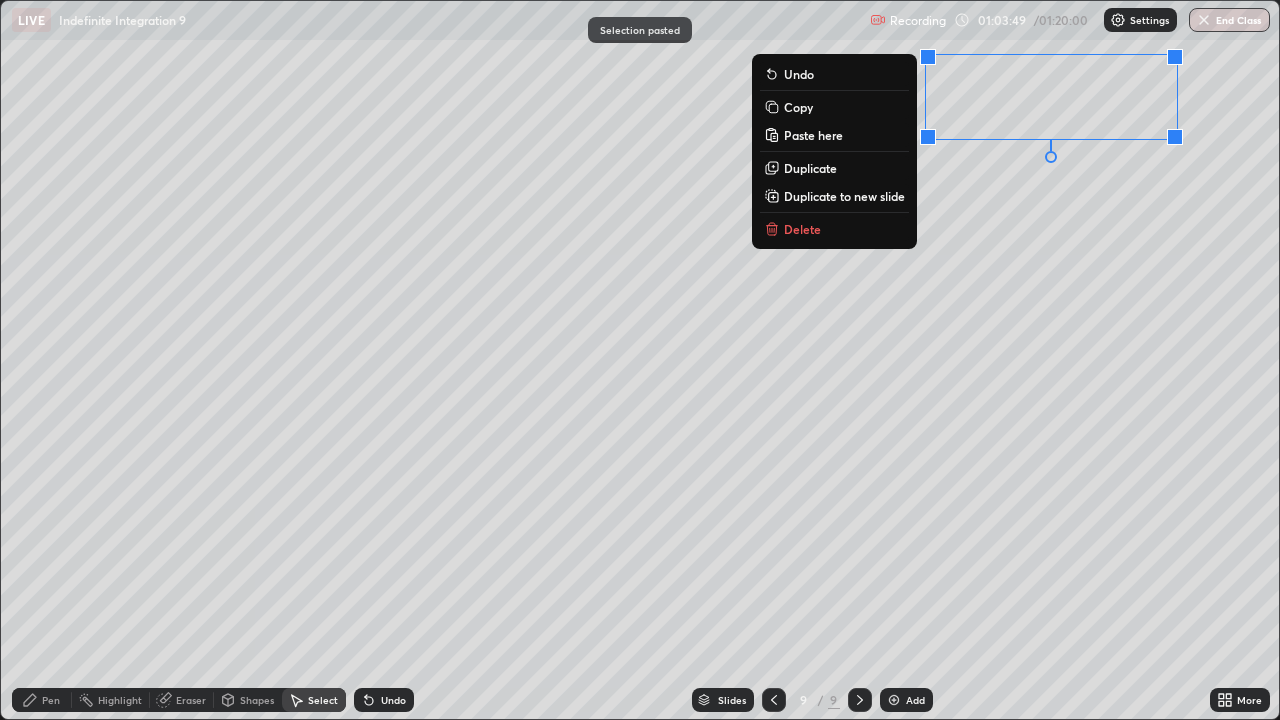 click on "0 ° Undo Copy Paste here Duplicate Duplicate to new slide Delete" at bounding box center [640, 360] 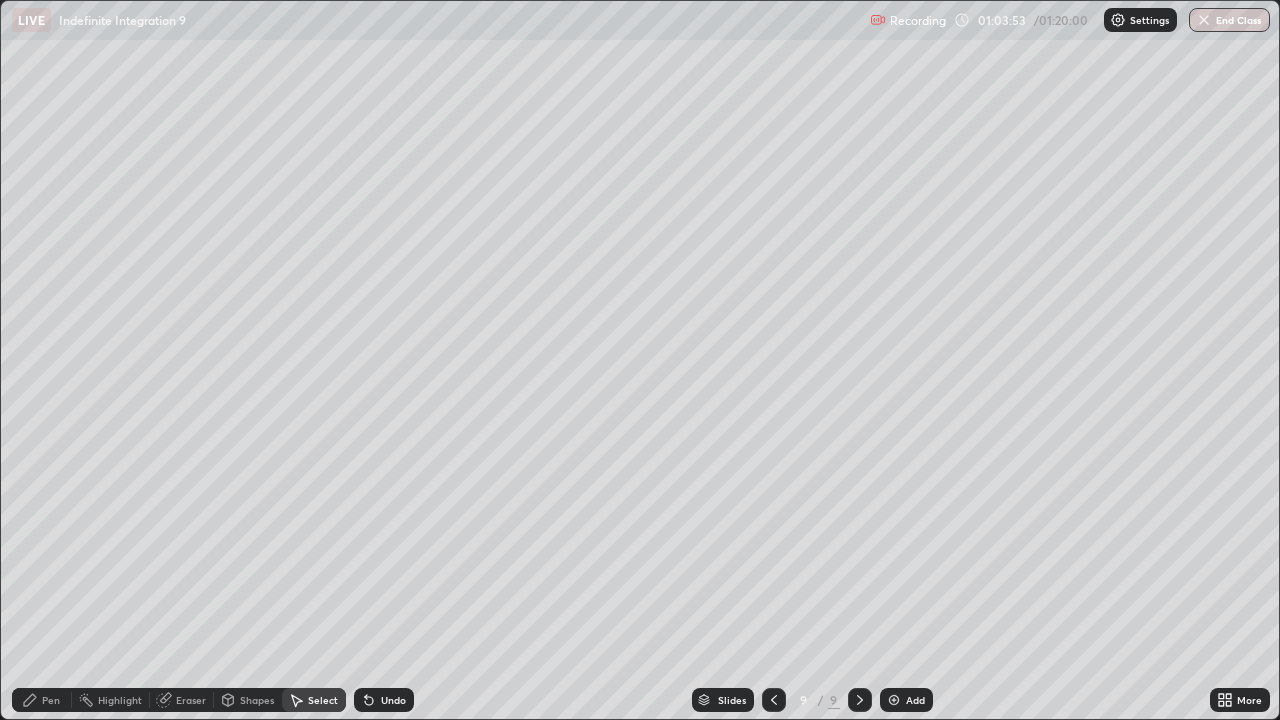 click on "Pen" at bounding box center (51, 700) 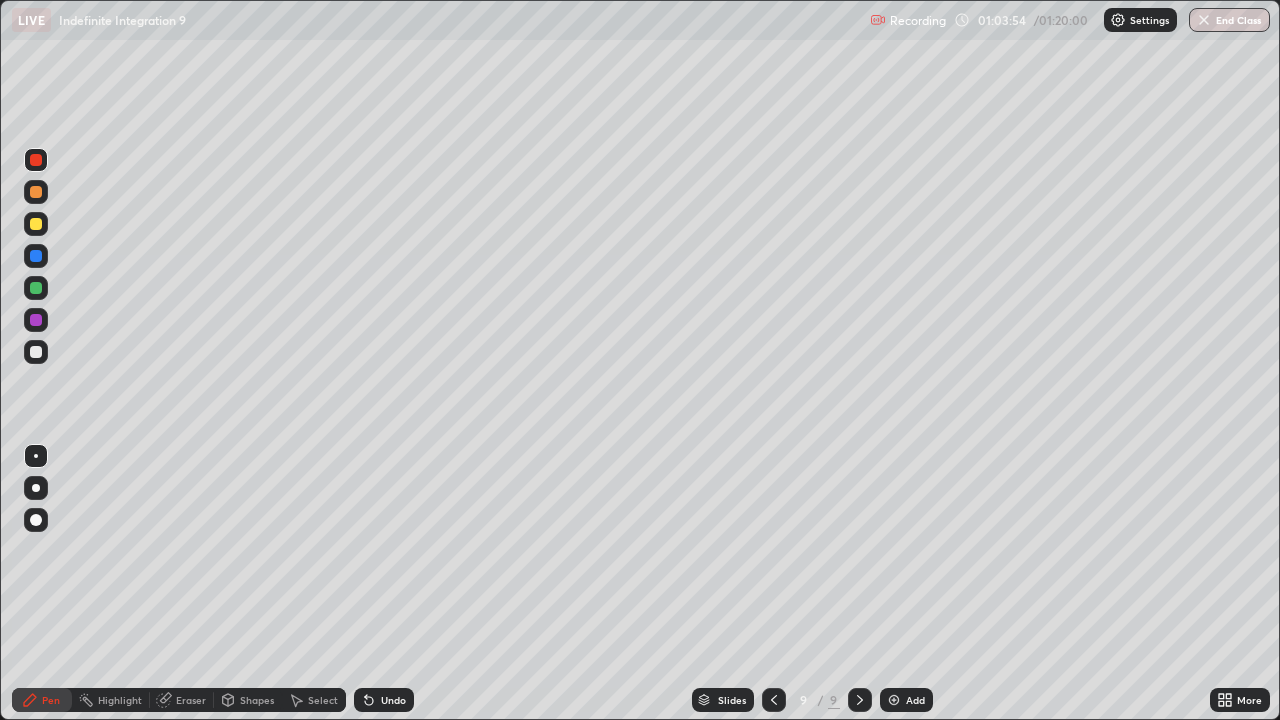 click at bounding box center [36, 352] 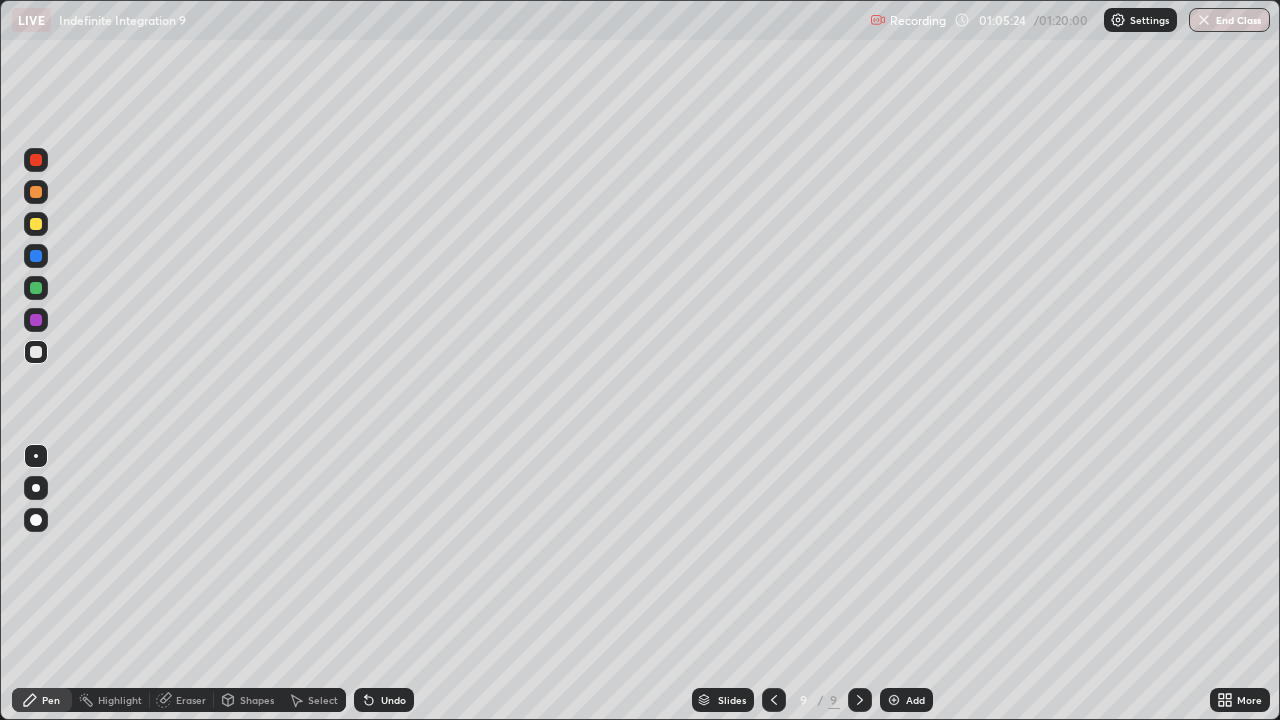 click at bounding box center [36, 288] 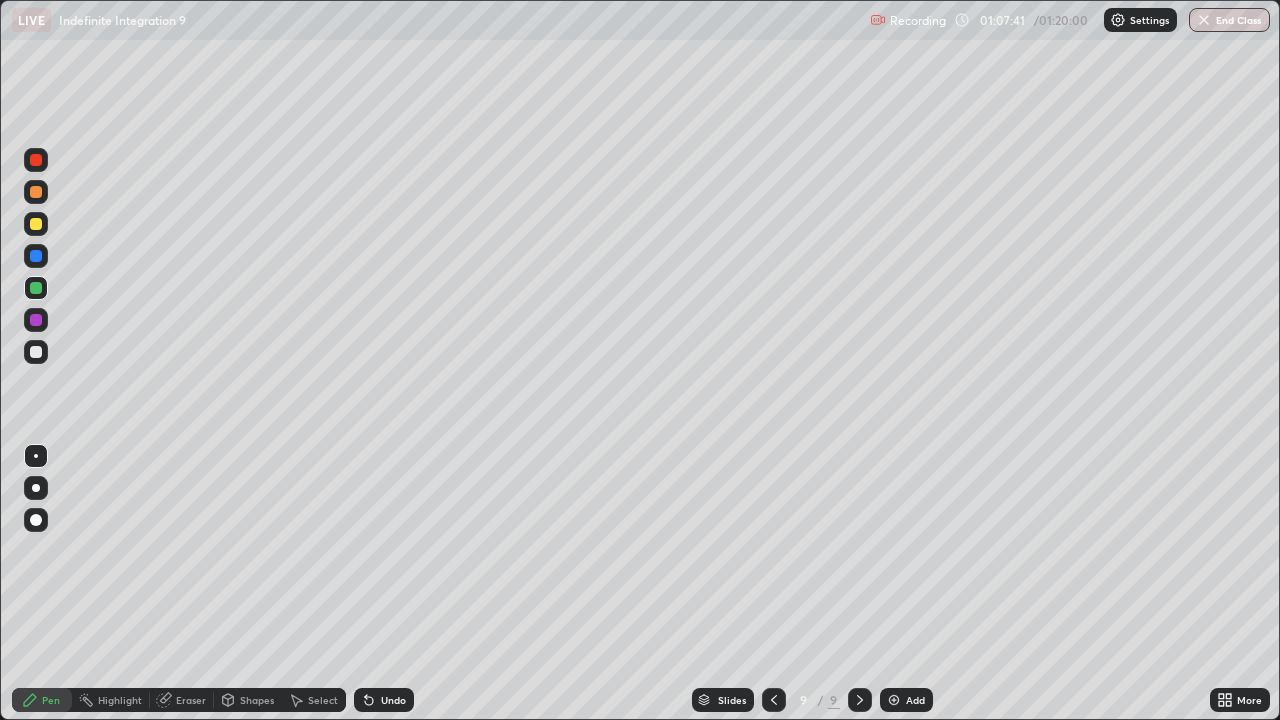 click at bounding box center [894, 700] 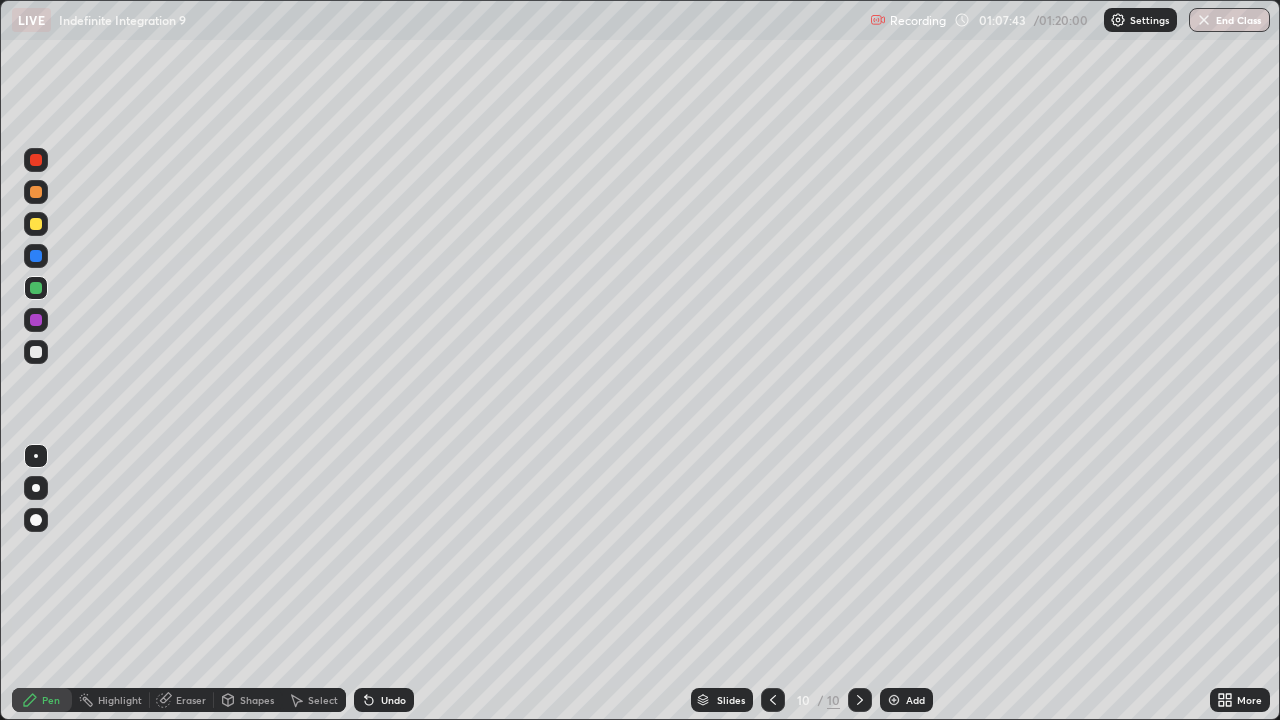 click at bounding box center [36, 352] 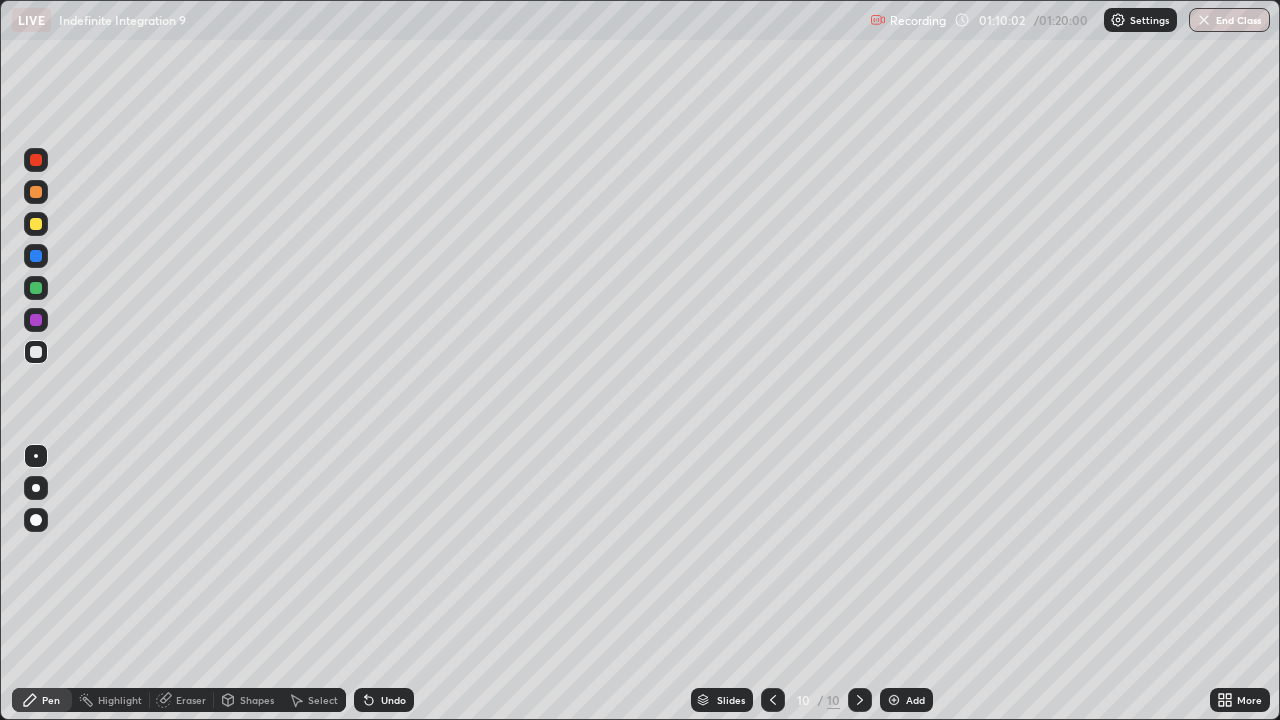click on "Eraser" at bounding box center (191, 700) 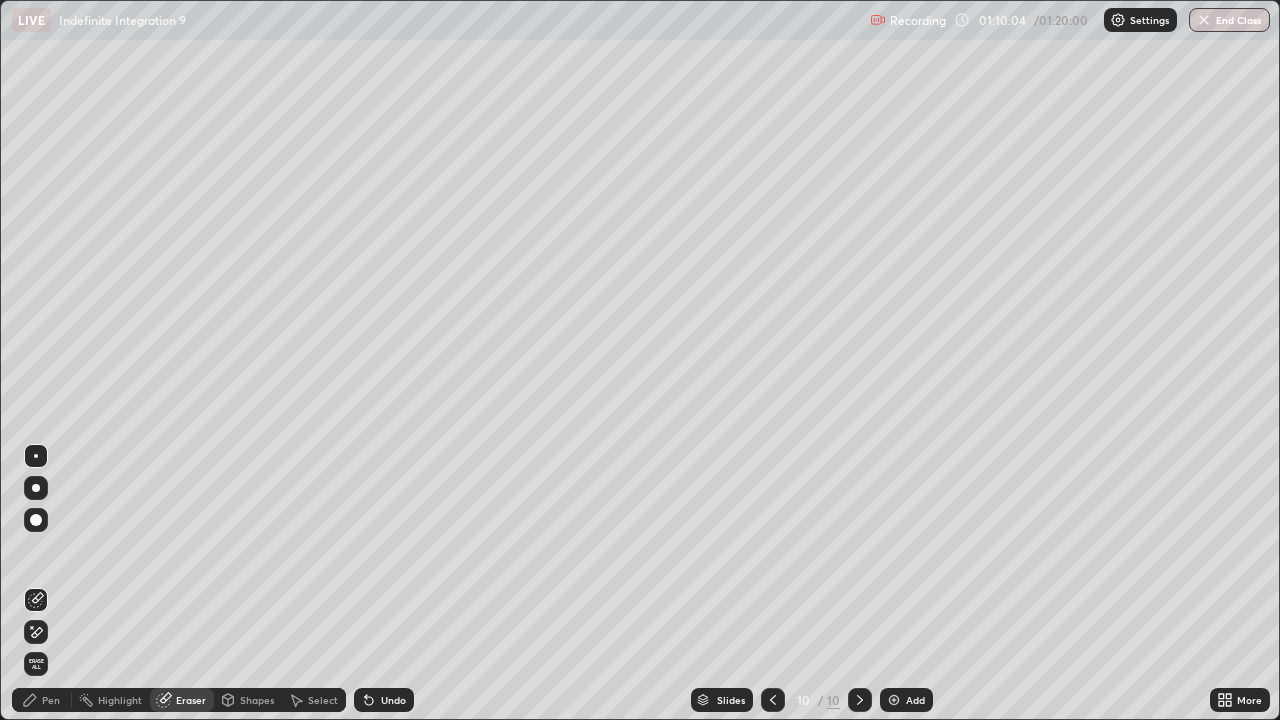 click on "Pen" at bounding box center [51, 700] 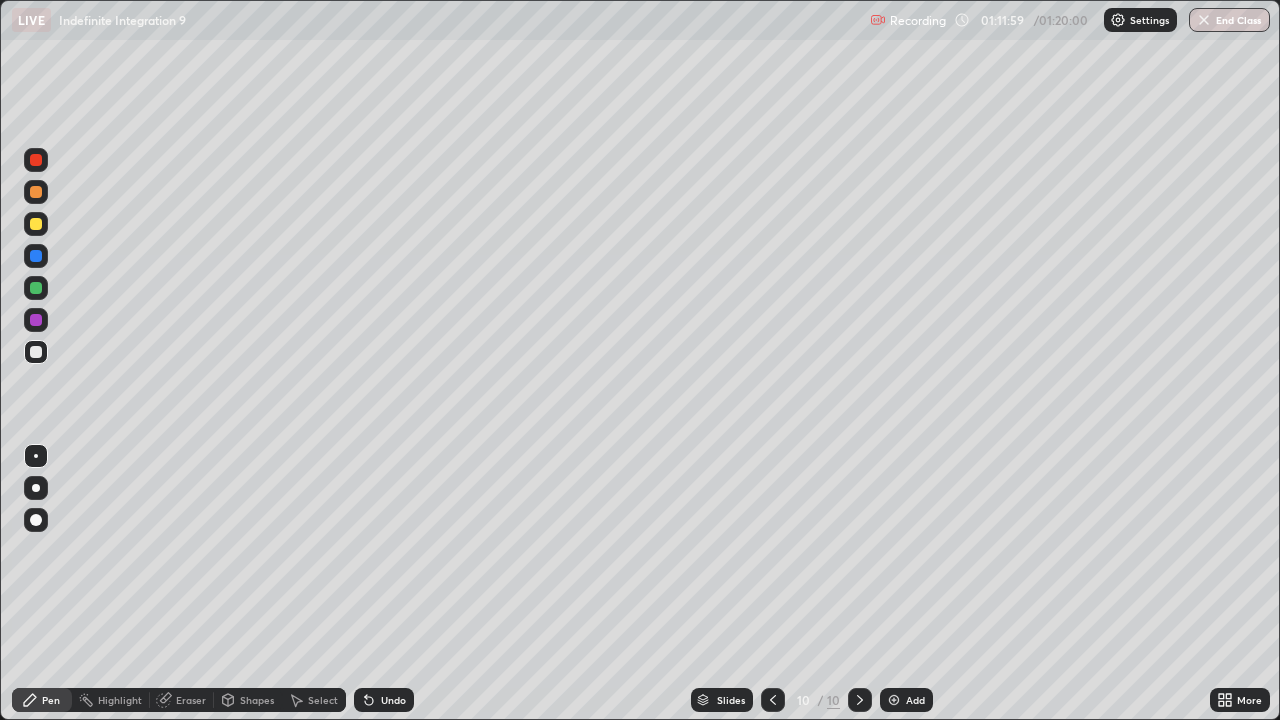click on "End Class" at bounding box center [1229, 20] 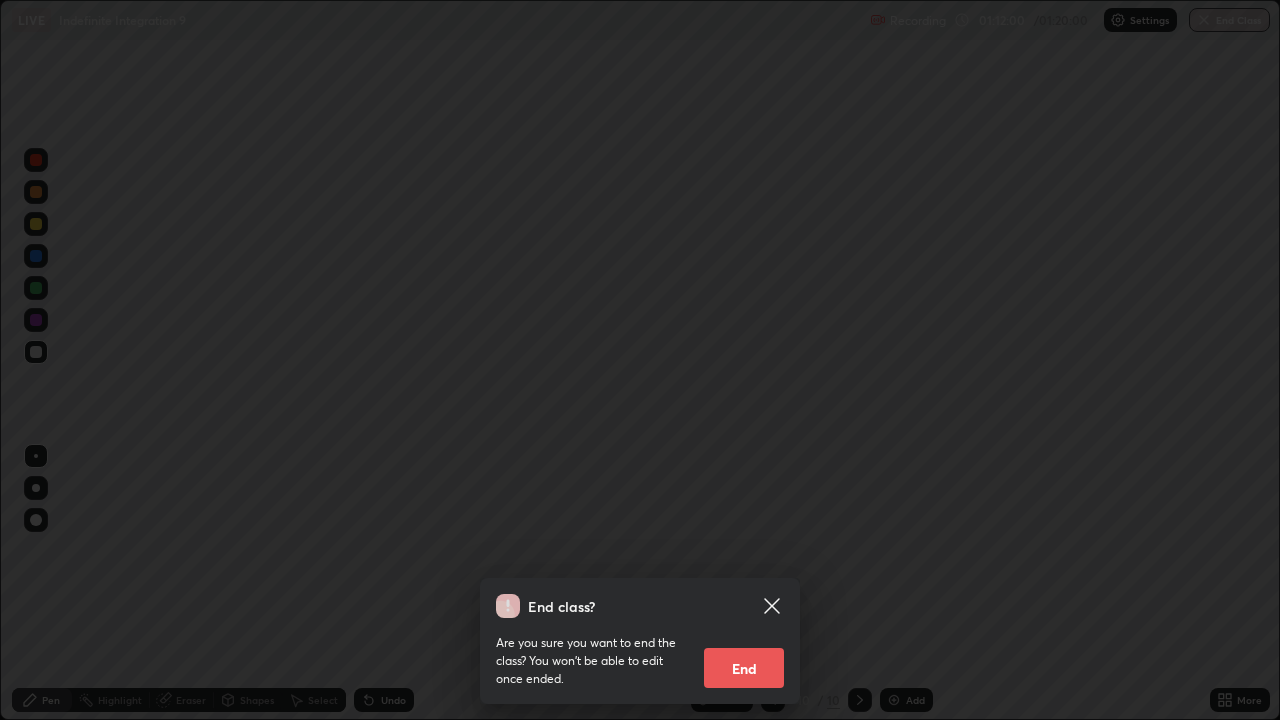 click on "End" at bounding box center [744, 668] 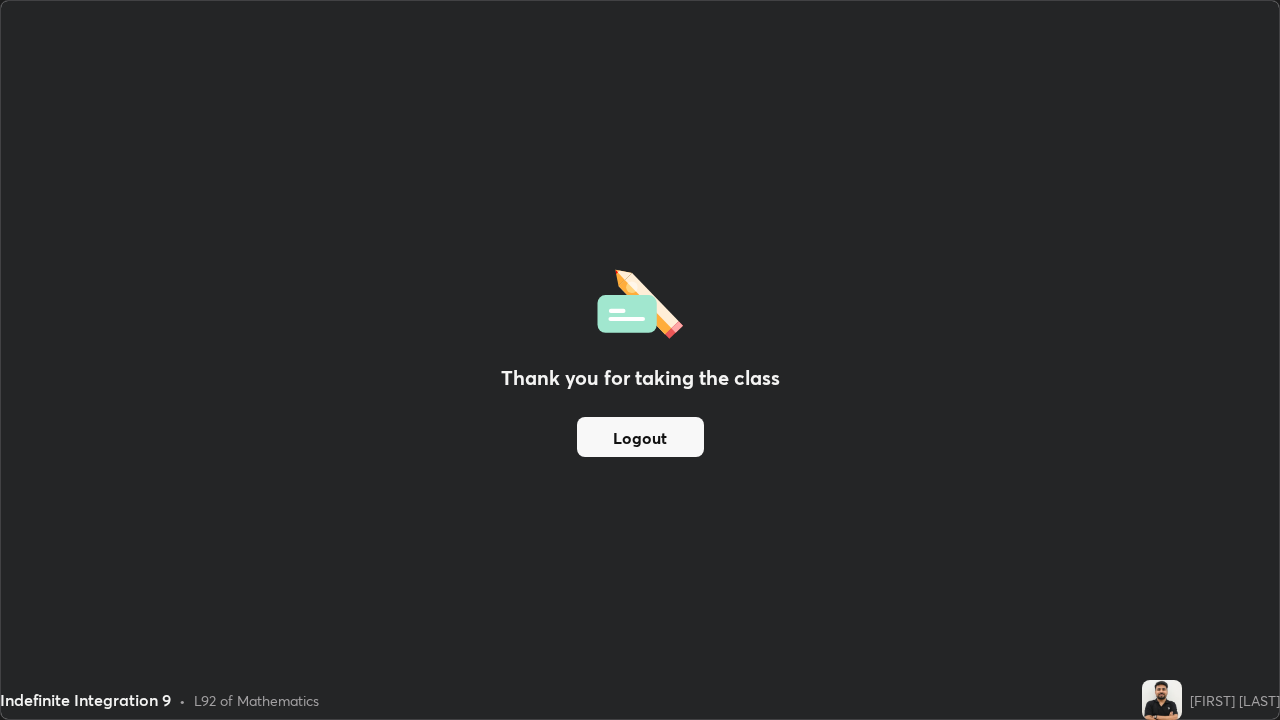 click on "Logout" at bounding box center [640, 437] 